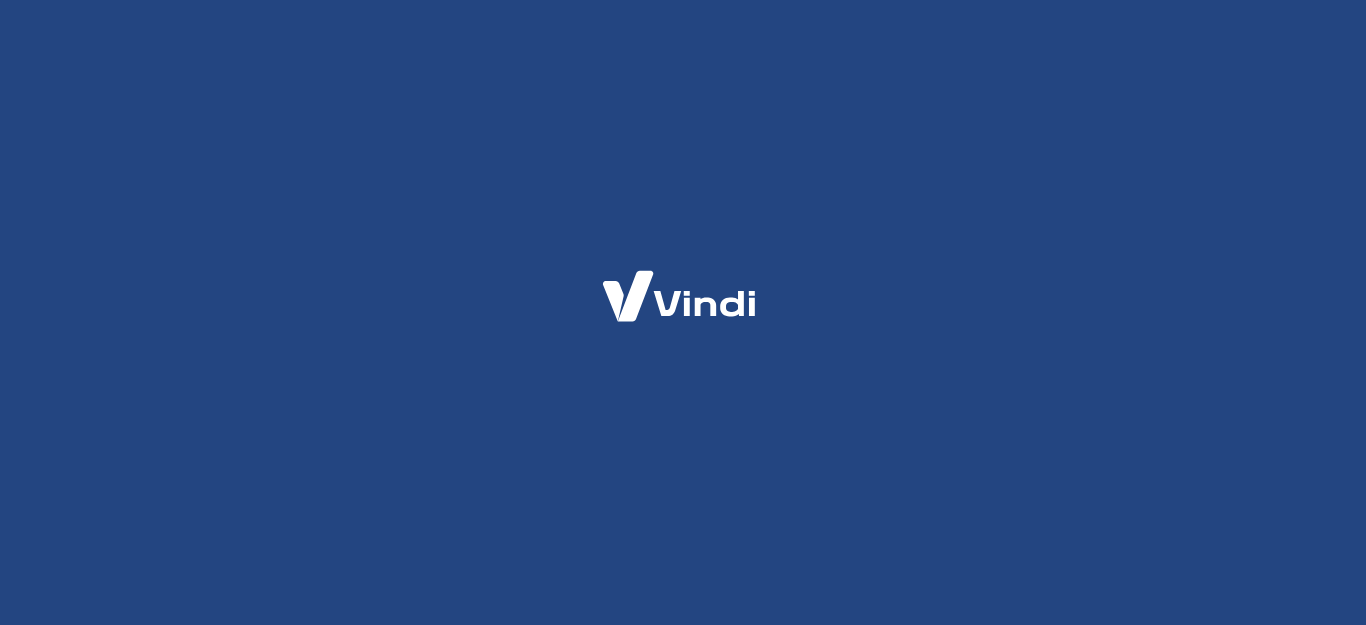 scroll, scrollTop: 0, scrollLeft: 0, axis: both 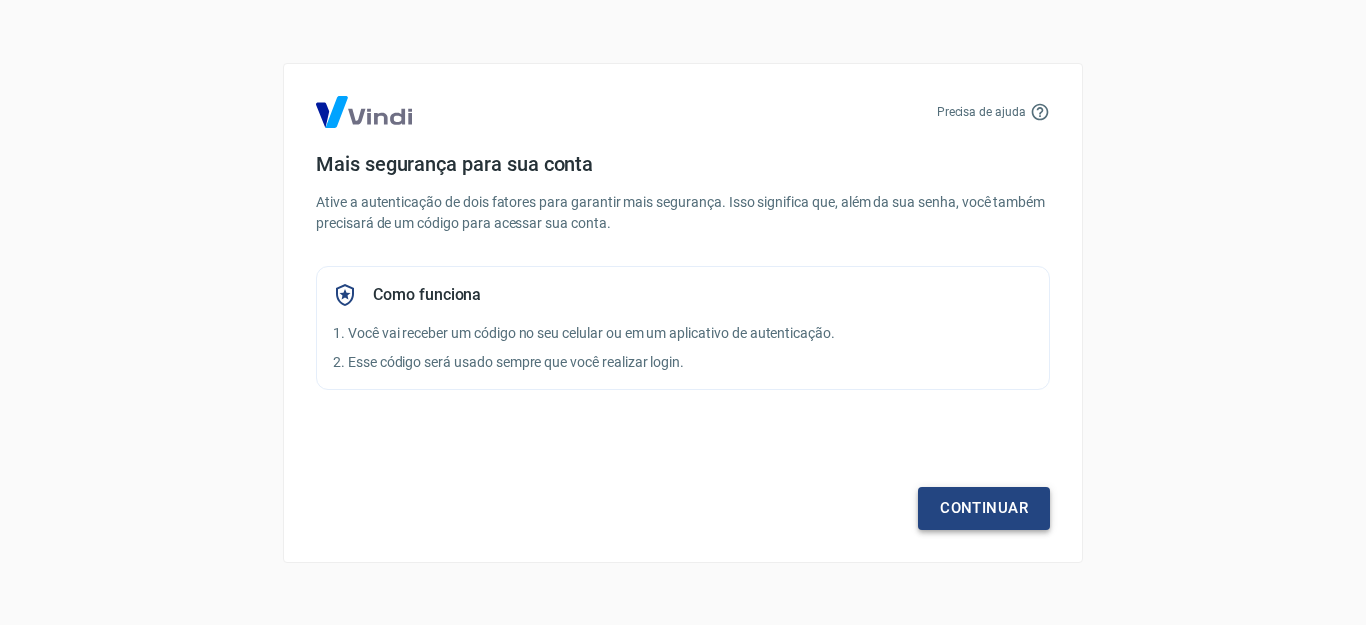 click on "Continuar" at bounding box center [984, 508] 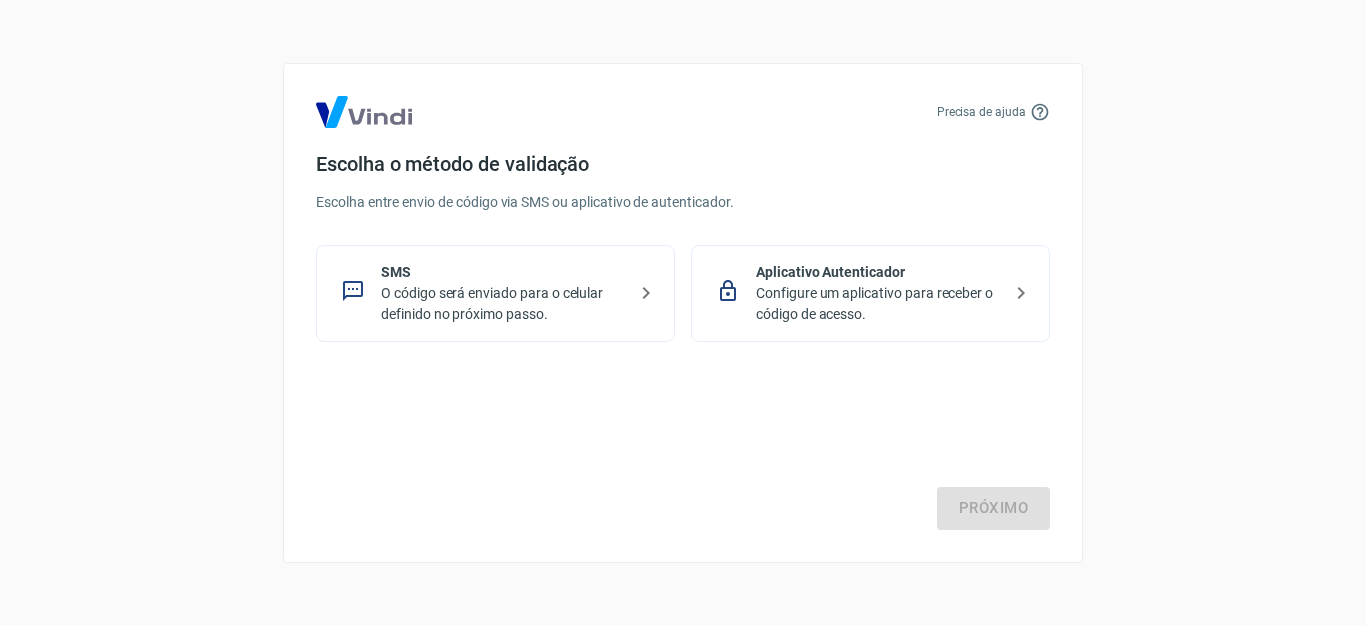 click on "Configure um aplicativo para receber o código de acesso." at bounding box center [878, 304] 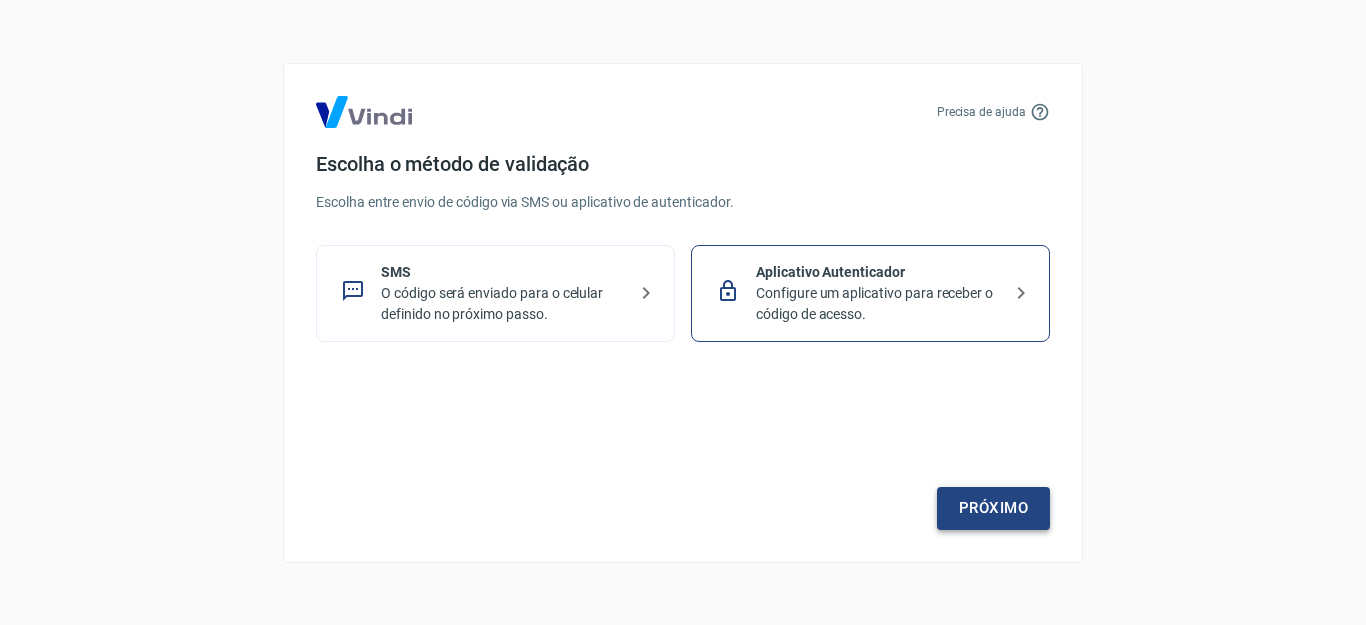 click on "Próximo" at bounding box center (993, 508) 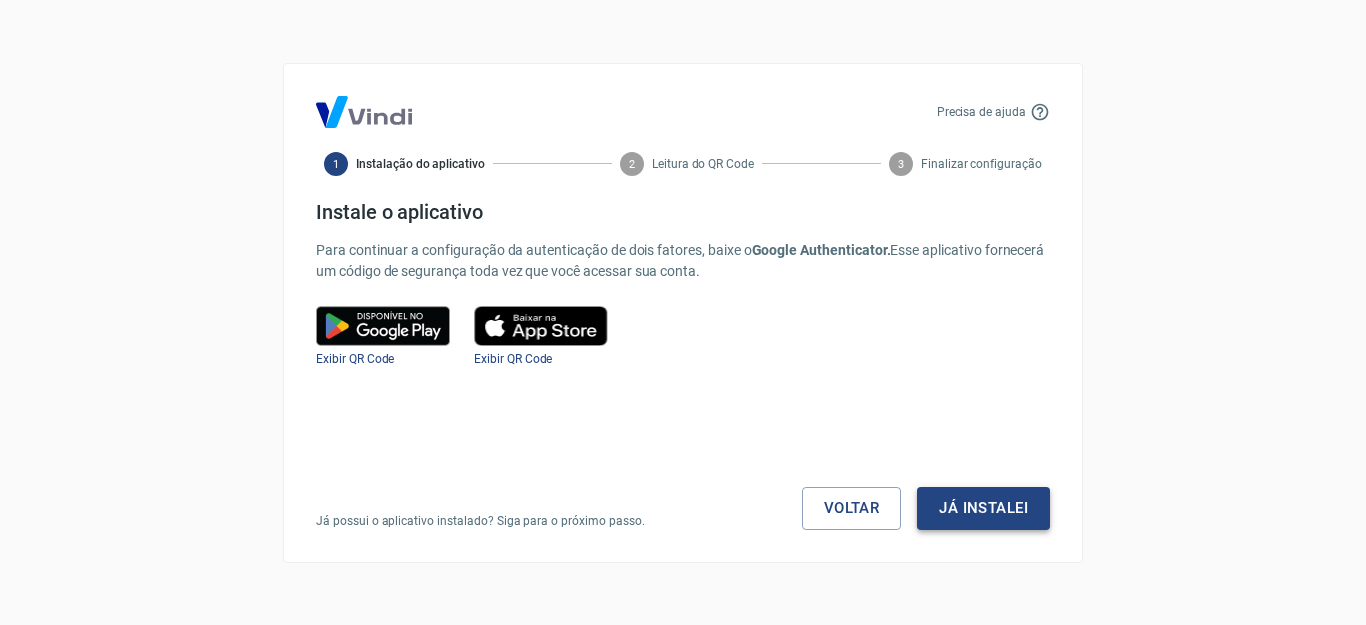 click on "Já instalei" at bounding box center (983, 508) 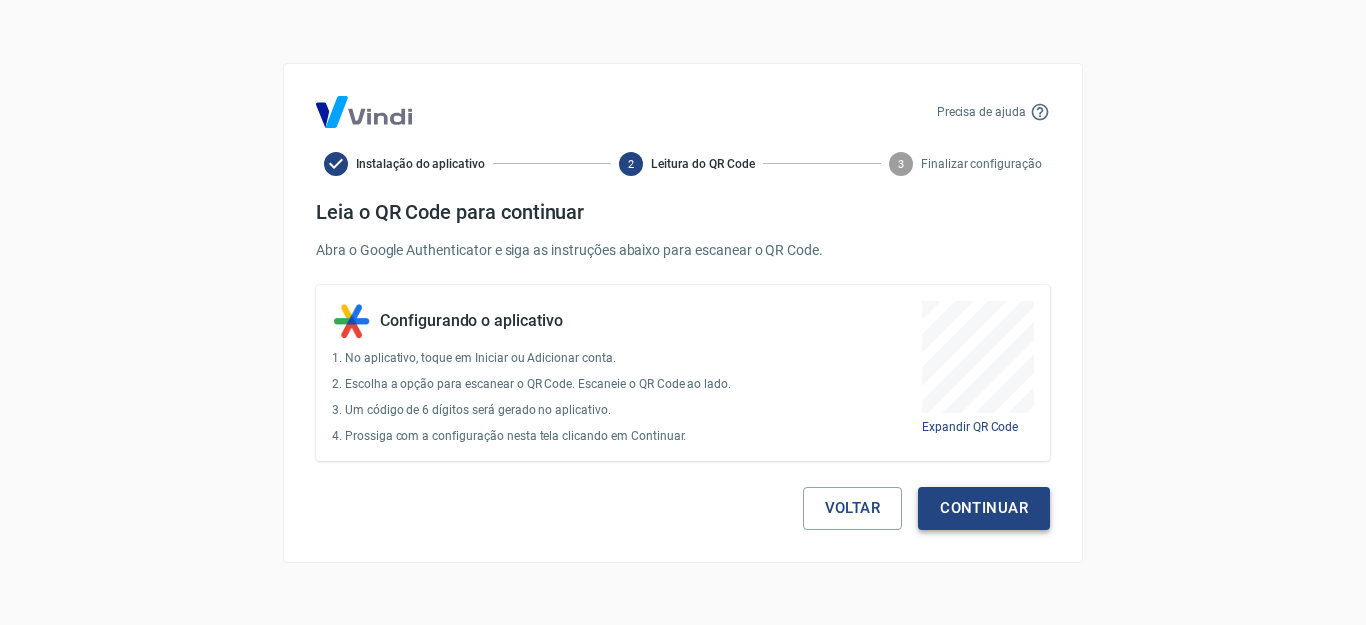 click on "Continuar" at bounding box center [984, 508] 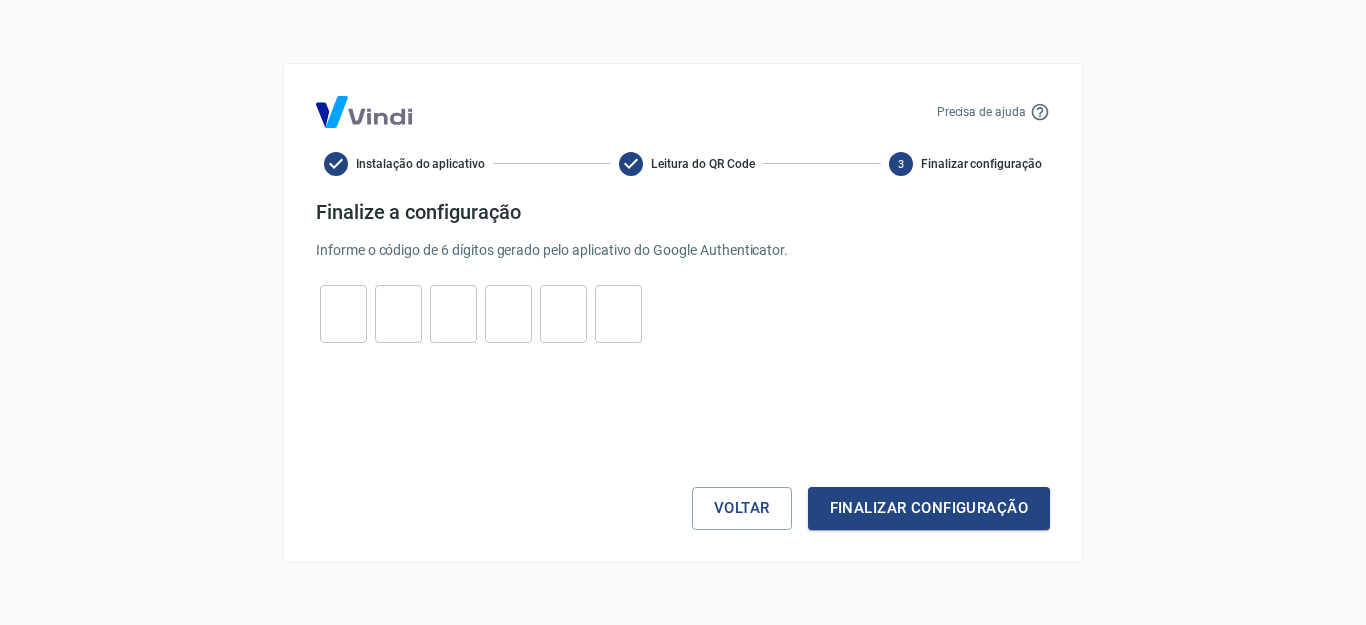 click at bounding box center (343, 313) 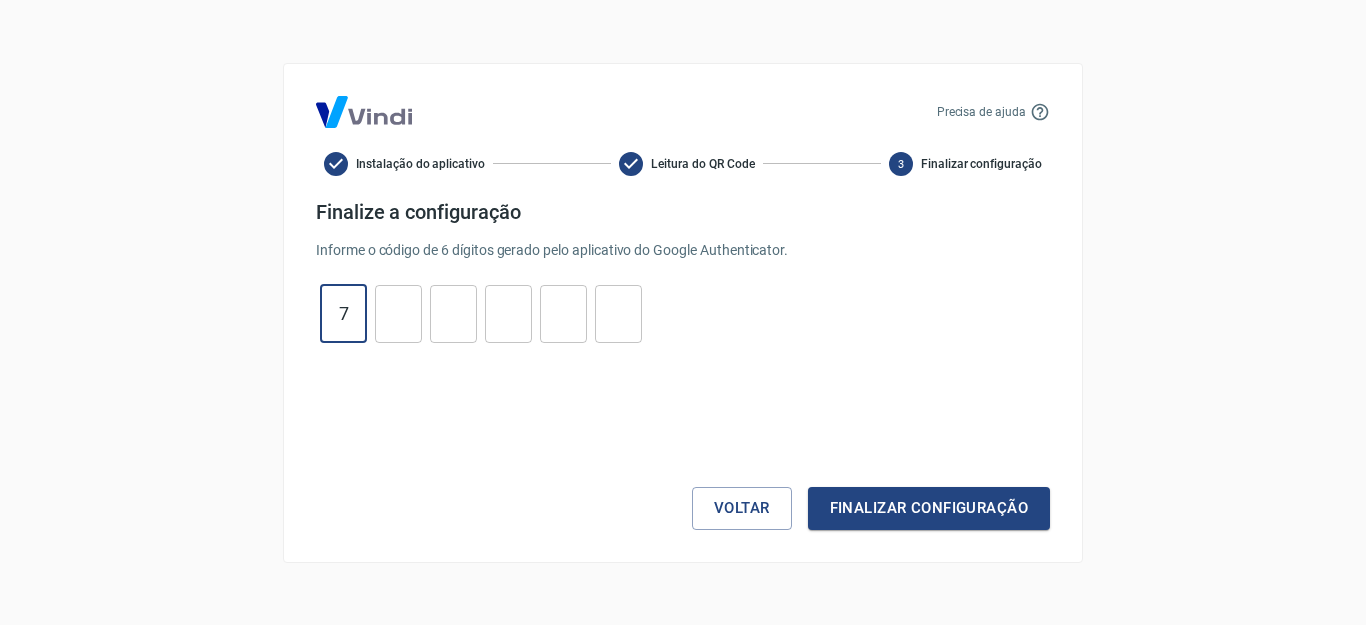 type on "7" 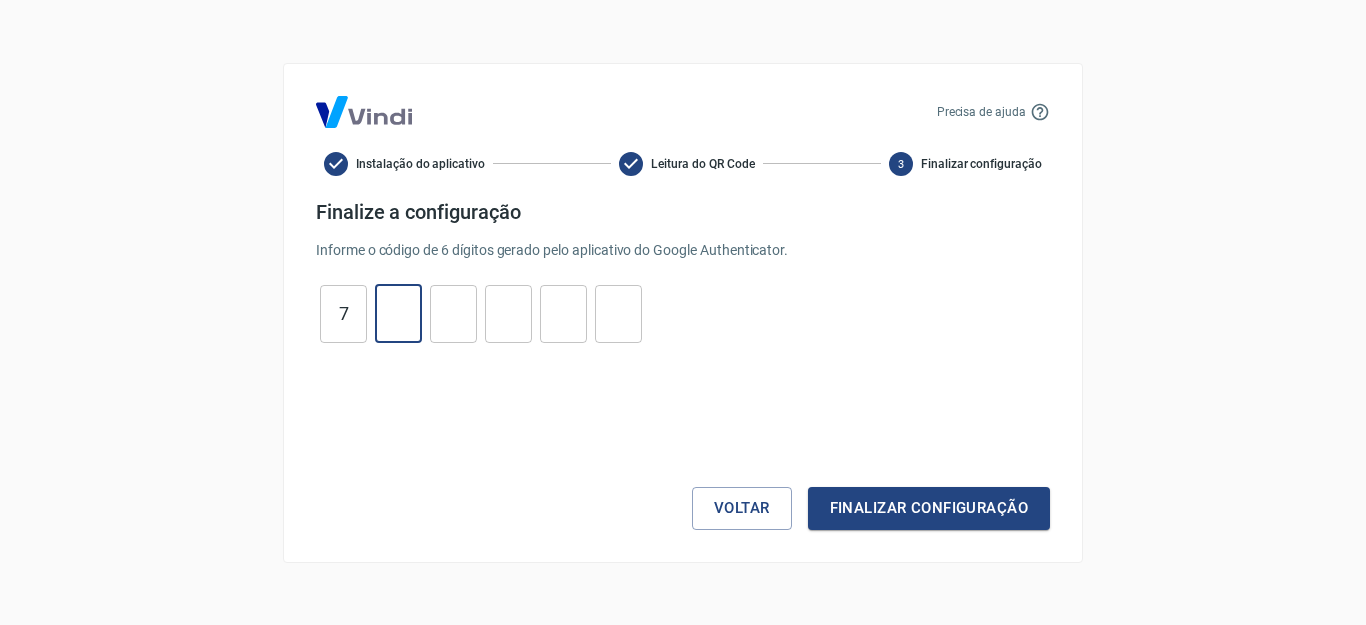 type on "5" 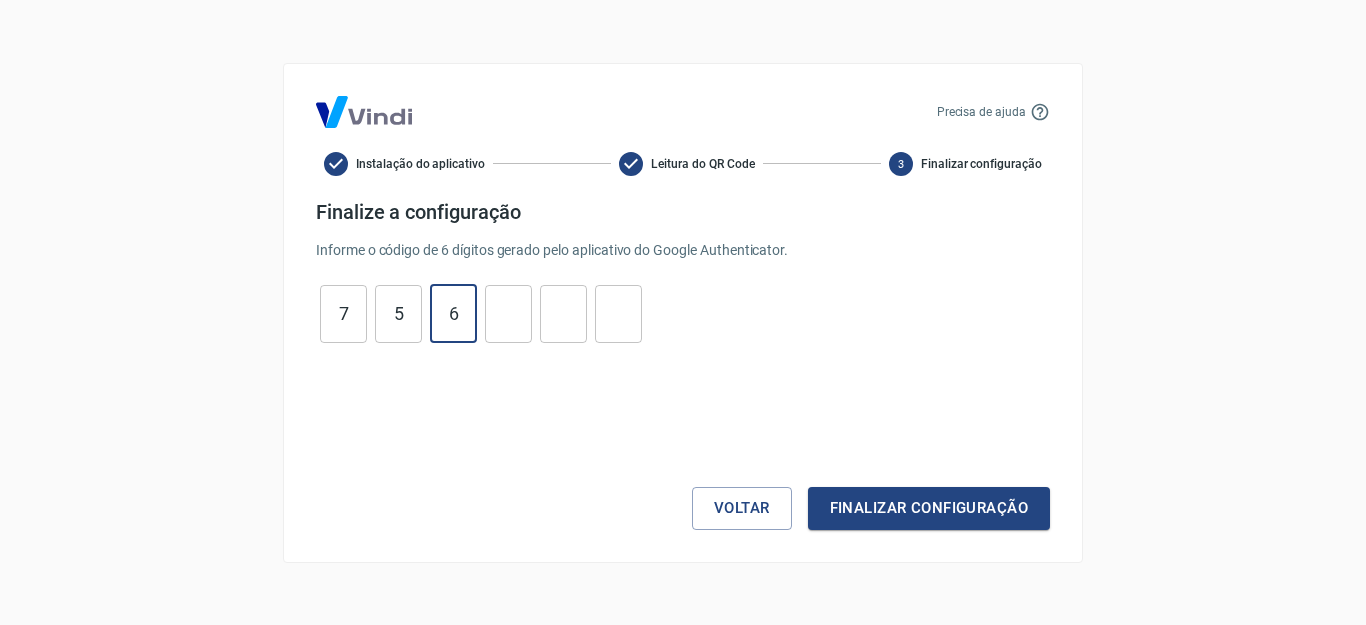 type on "6" 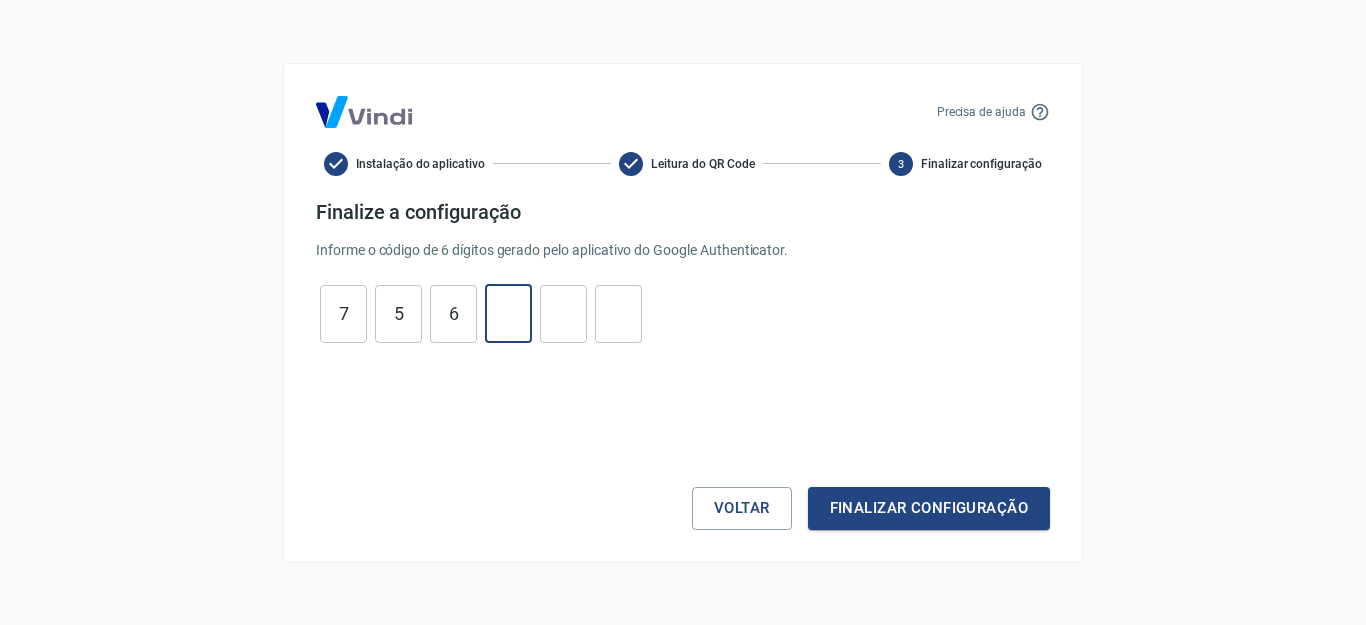 type on "9" 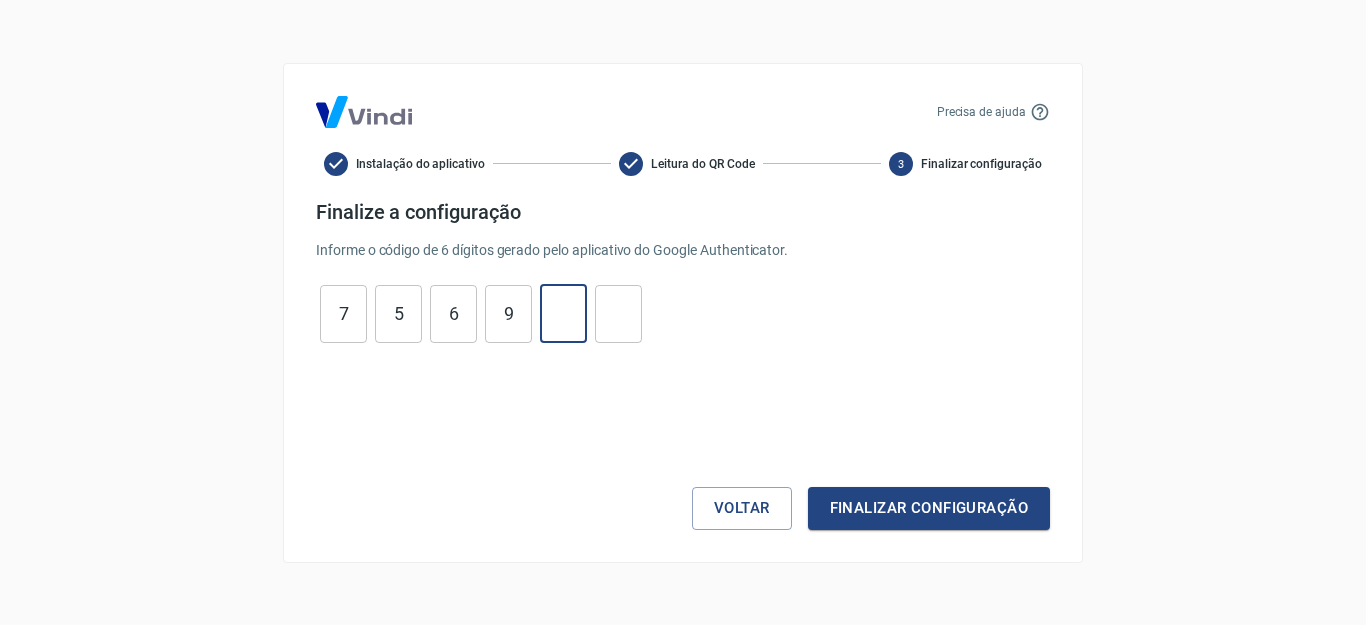 type on "2" 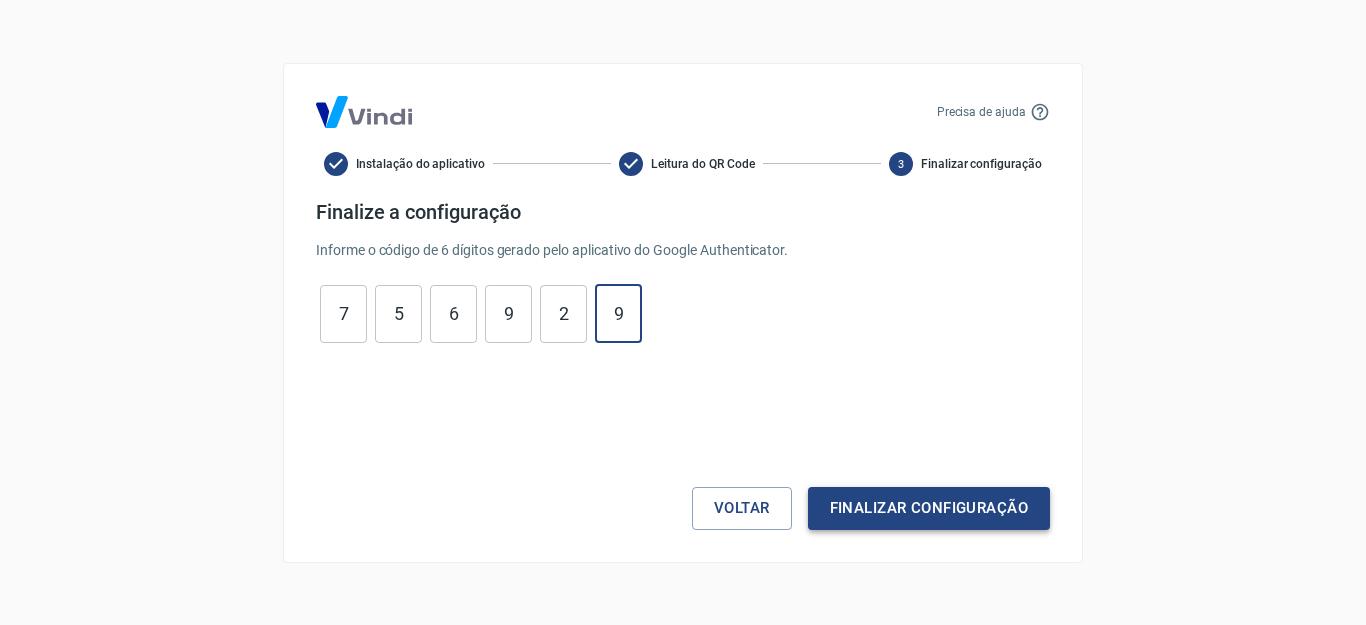 type on "9" 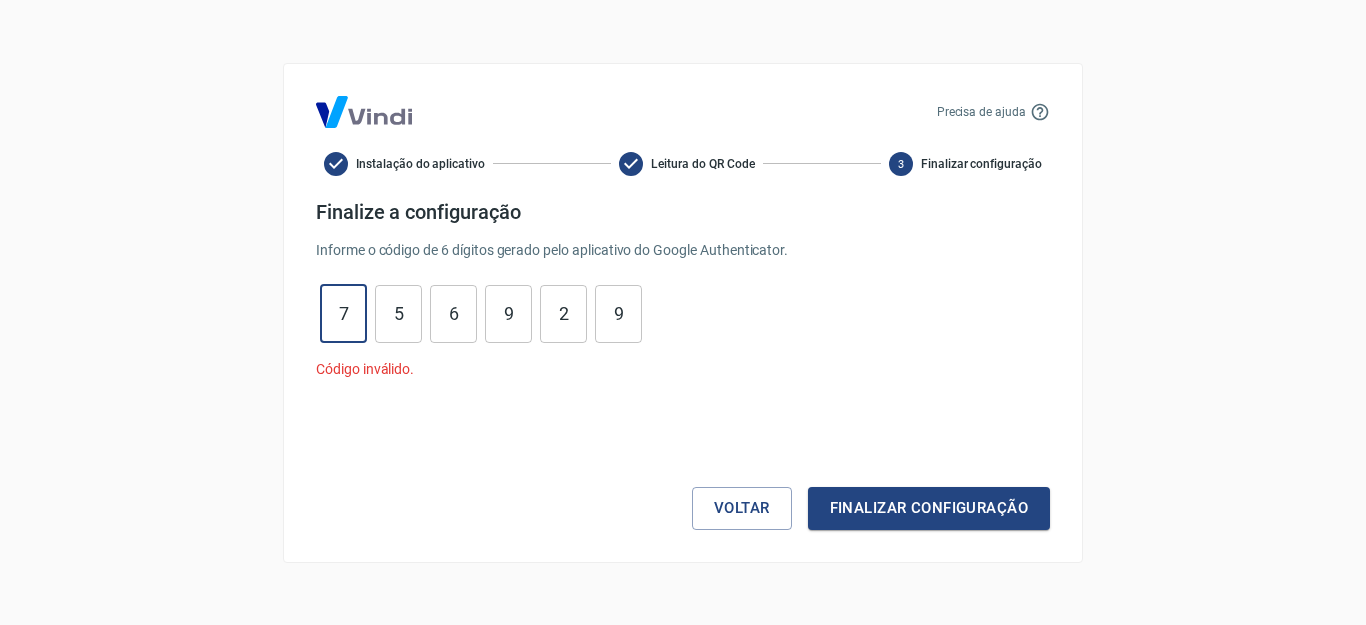 drag, startPoint x: 333, startPoint y: 313, endPoint x: 610, endPoint y: 301, distance: 277.2598 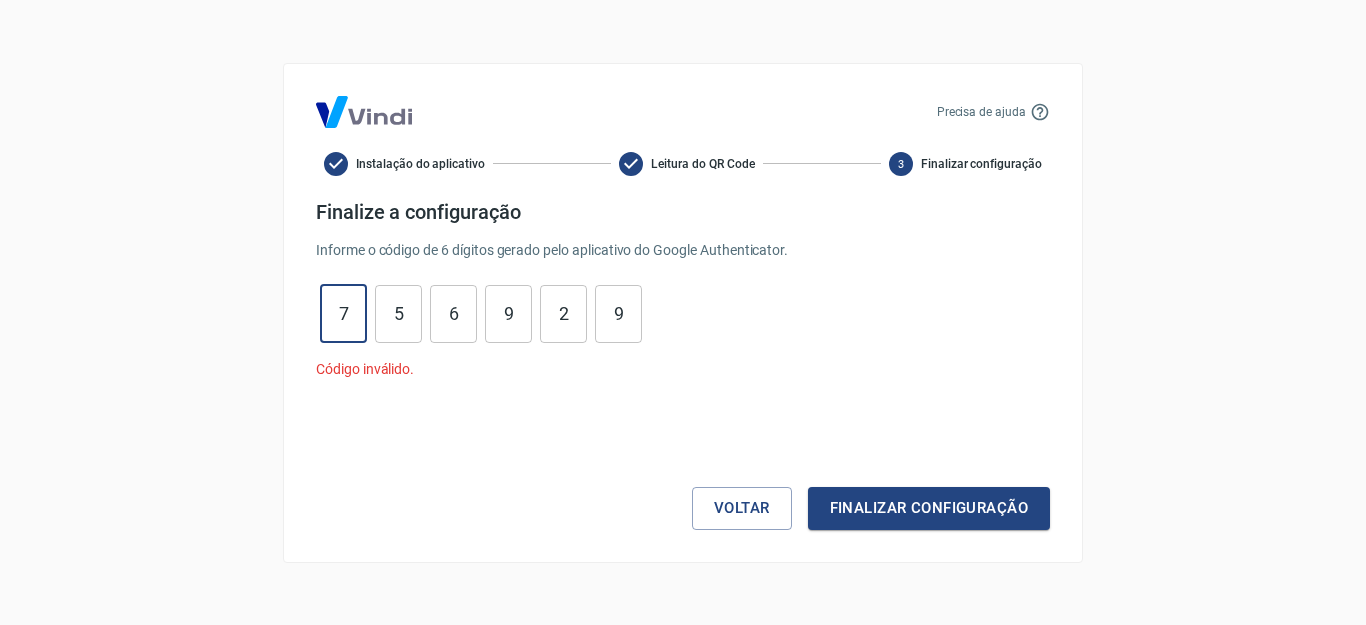 click on "9" at bounding box center [618, 313] 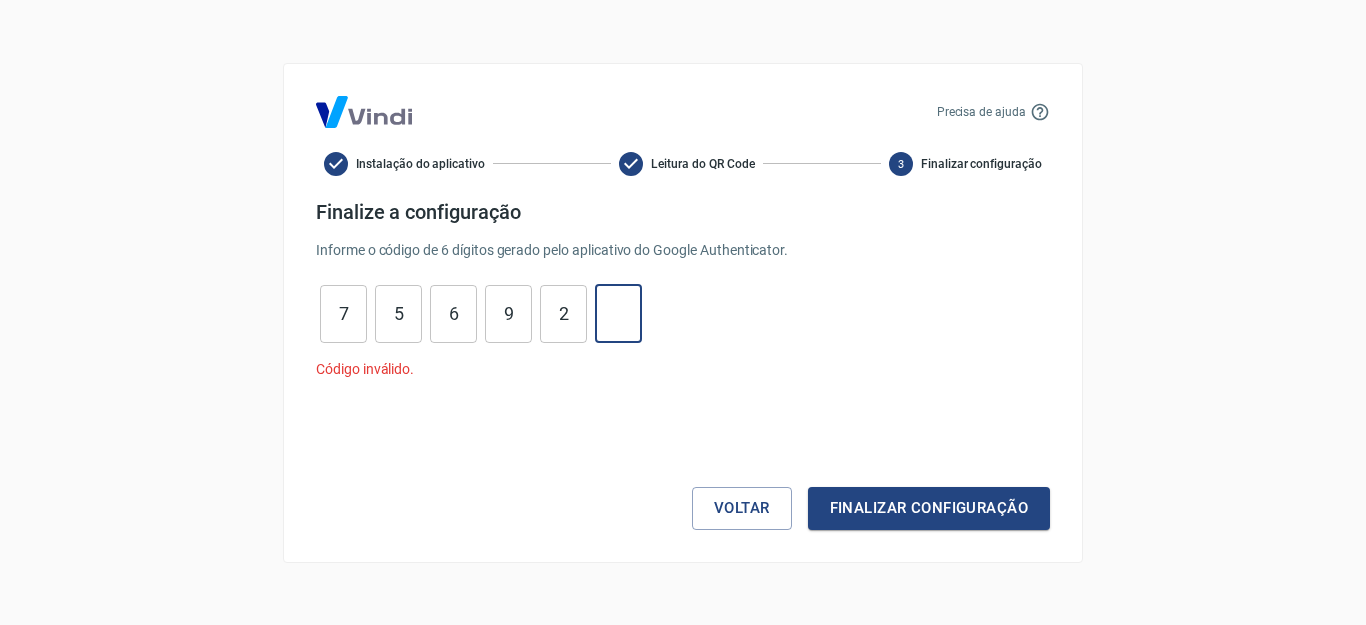 type 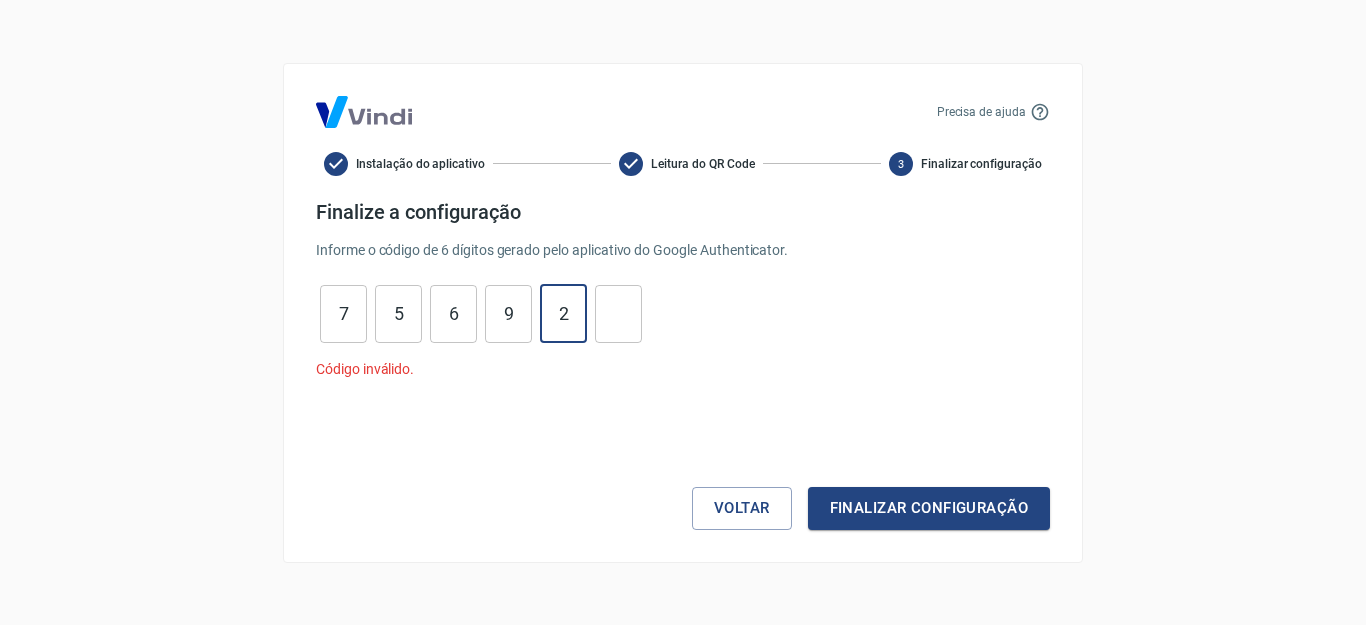 type on "2" 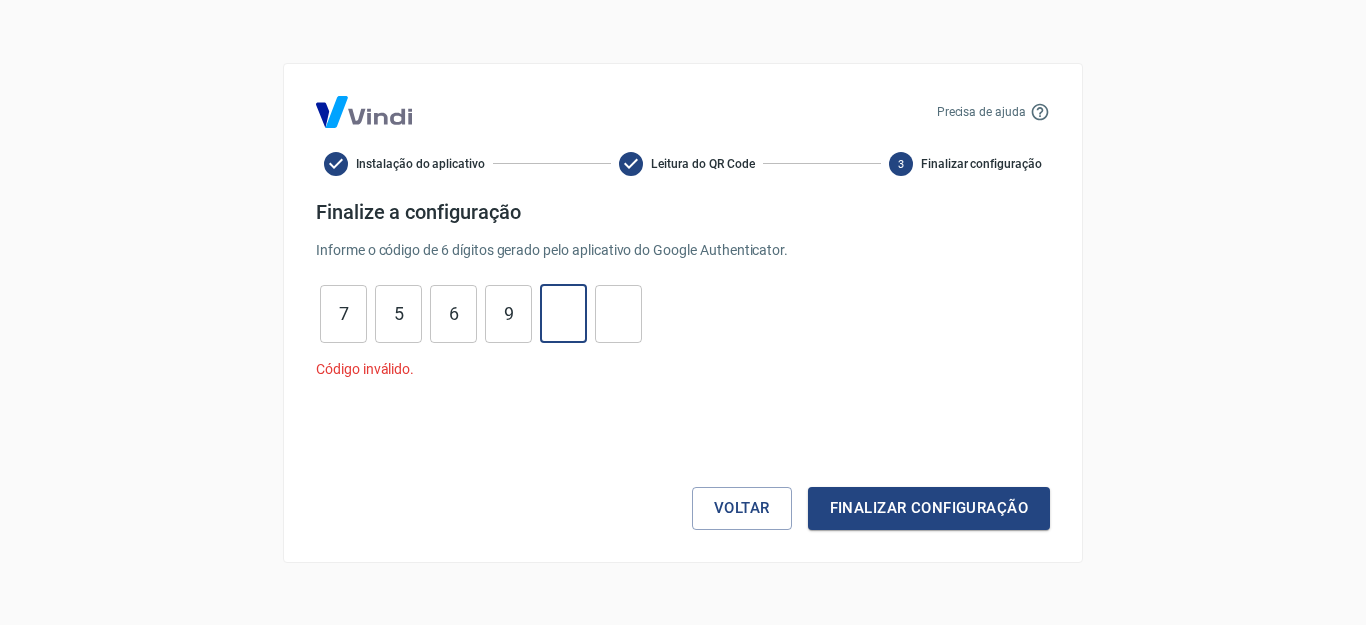 type 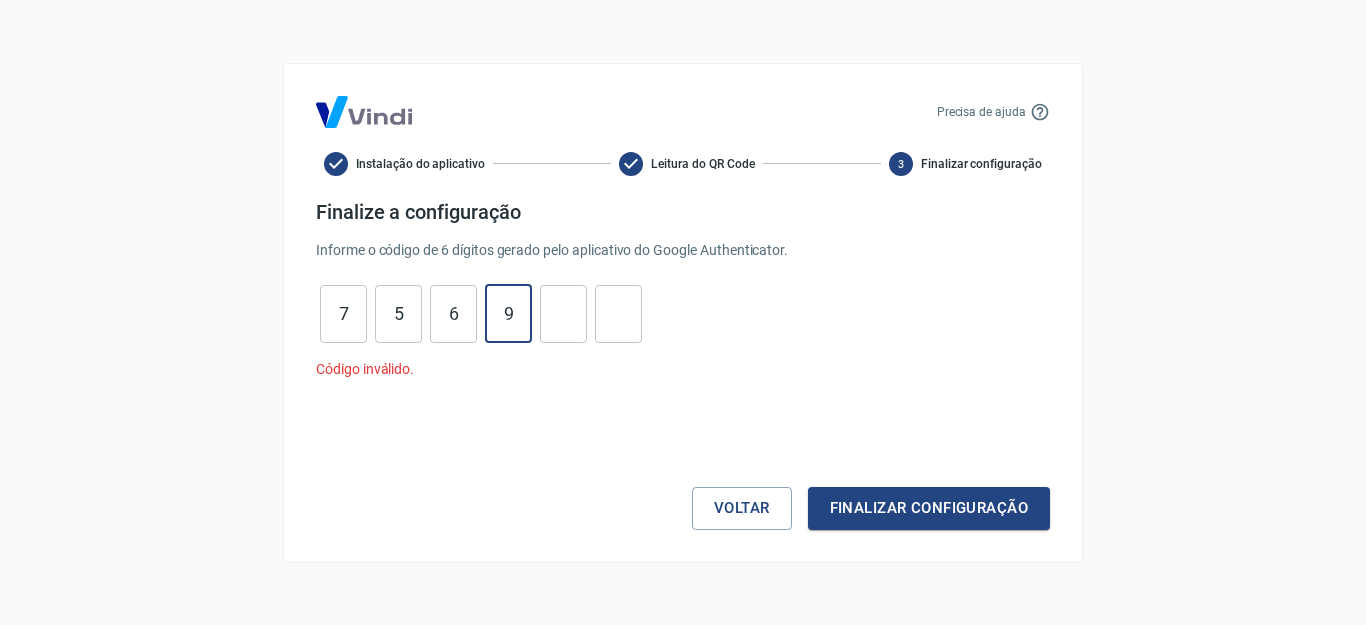 type on "9" 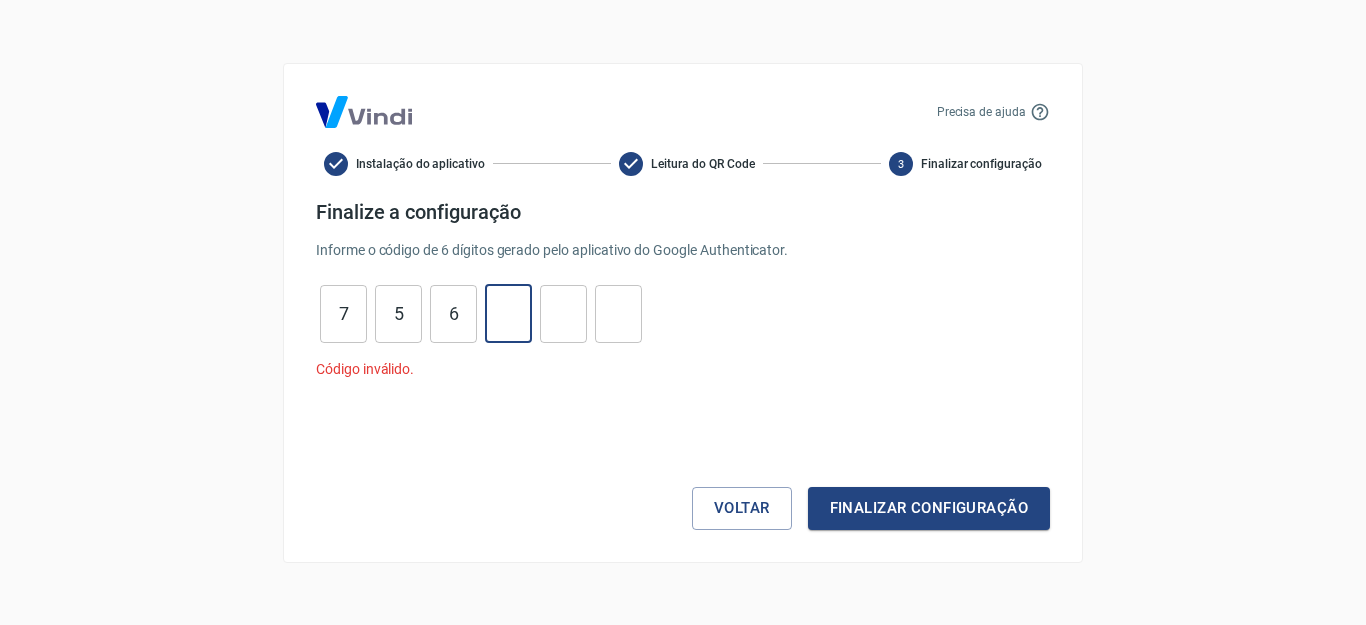 type 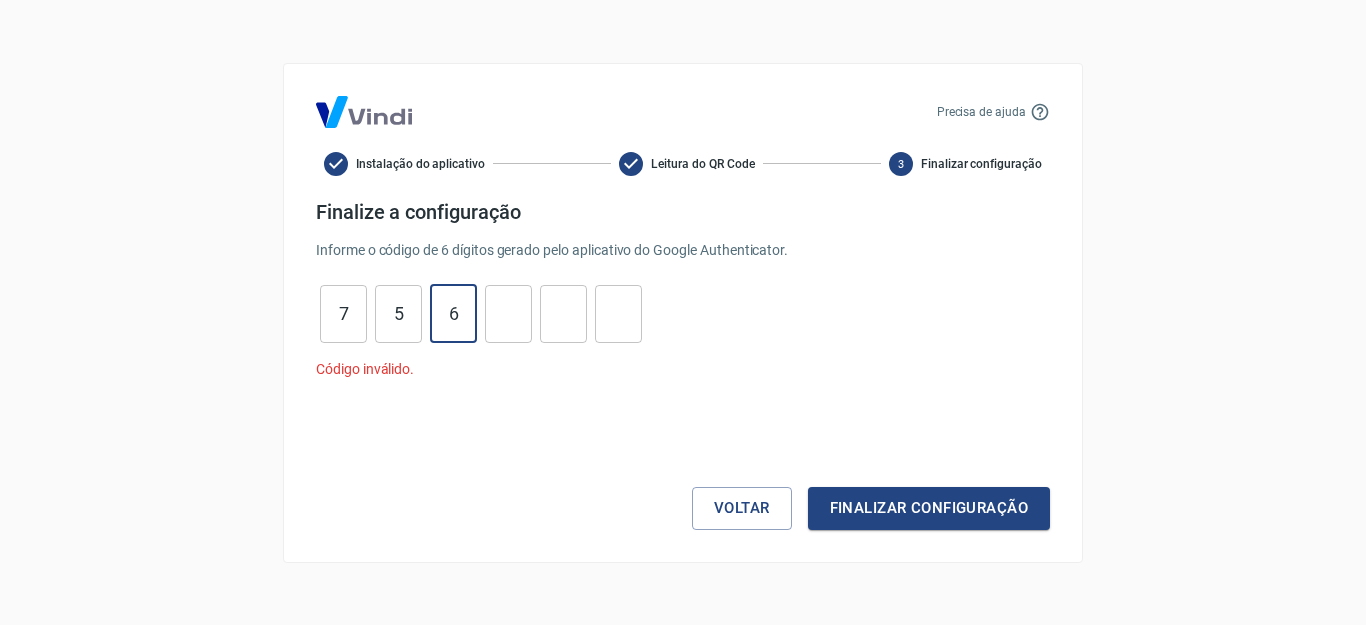 click on "6" at bounding box center [453, 313] 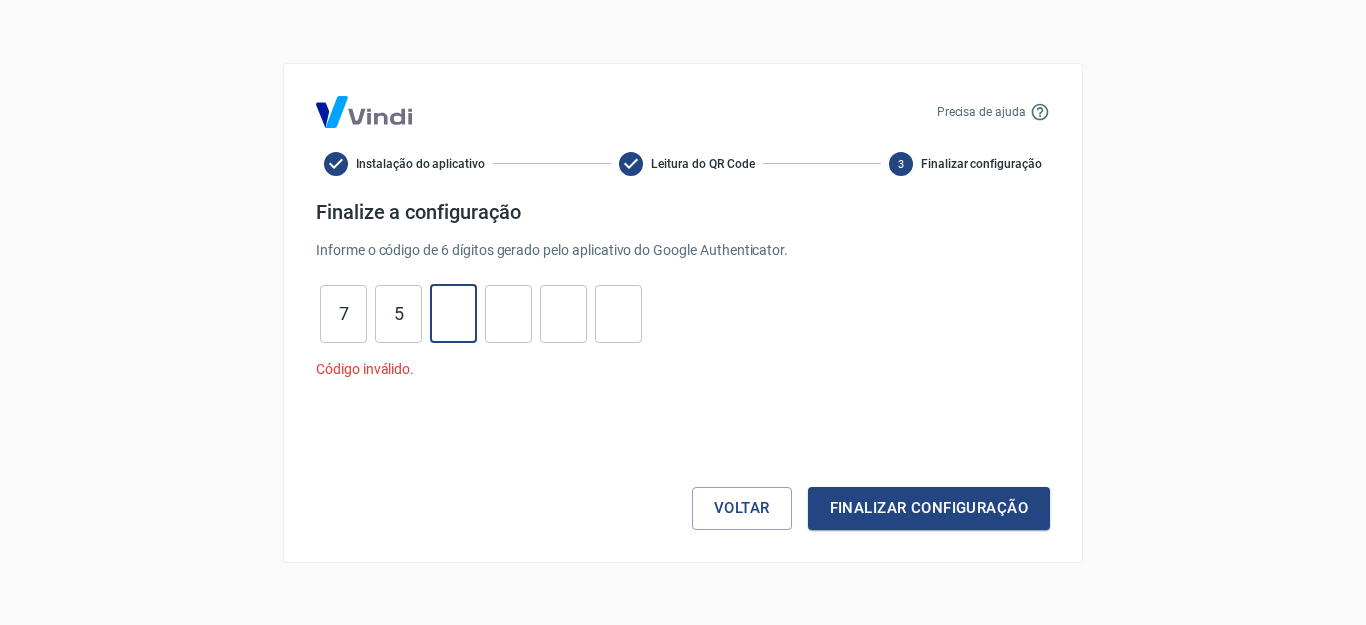 type 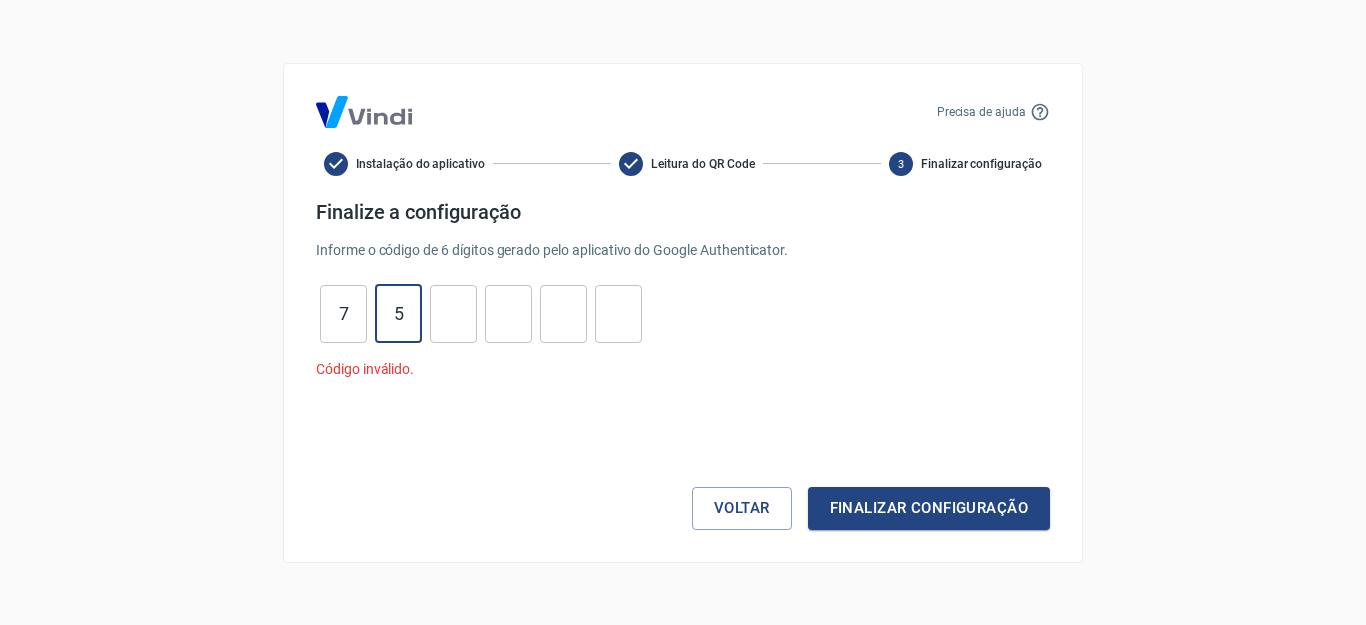 drag, startPoint x: 403, startPoint y: 314, endPoint x: 382, endPoint y: 305, distance: 22.847319 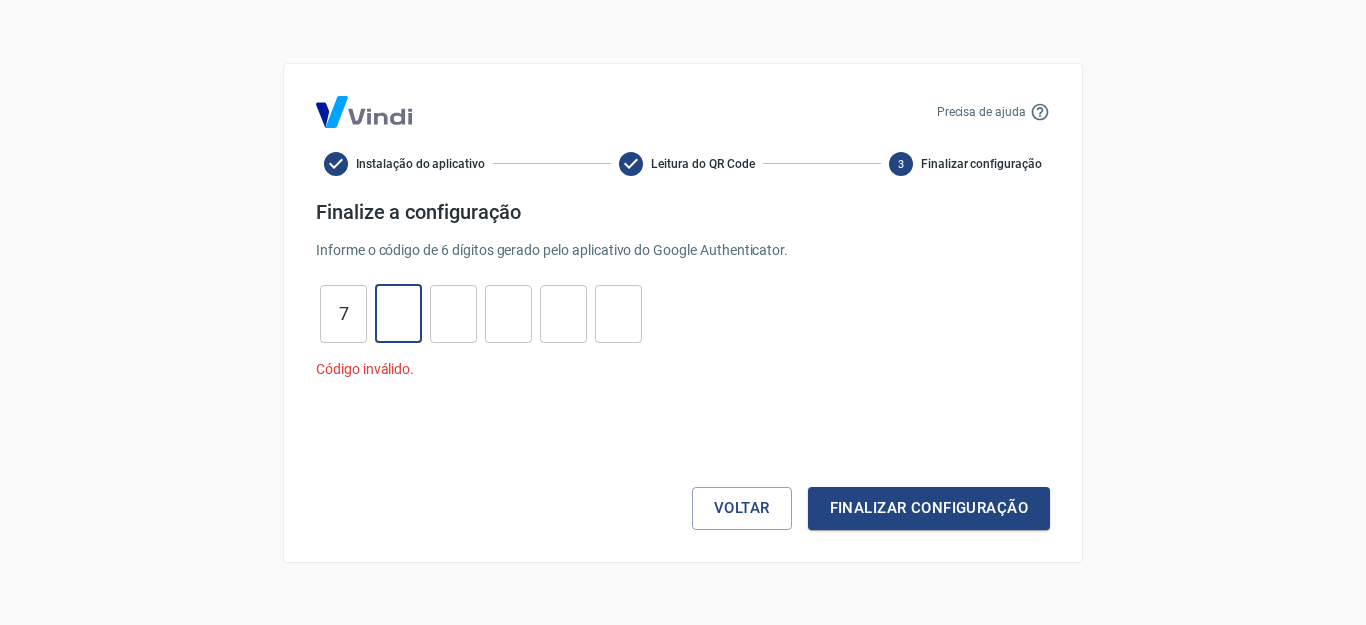 type 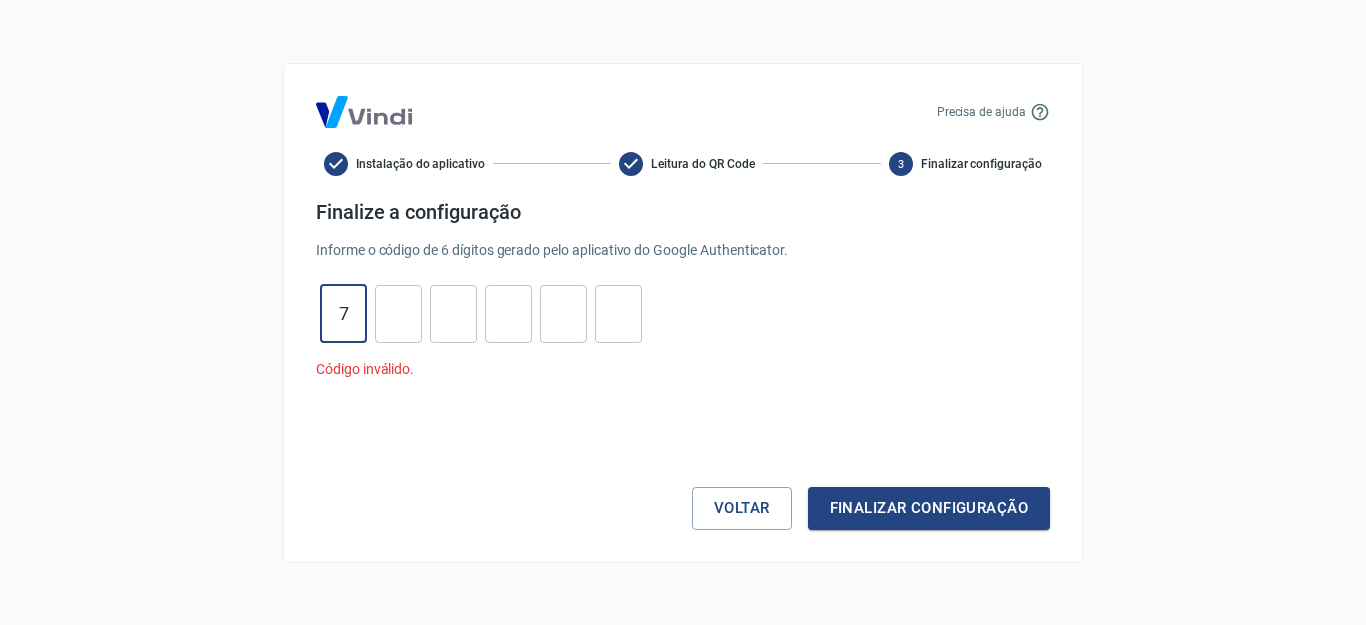 drag, startPoint x: 359, startPoint y: 309, endPoint x: 302, endPoint y: 304, distance: 57.21888 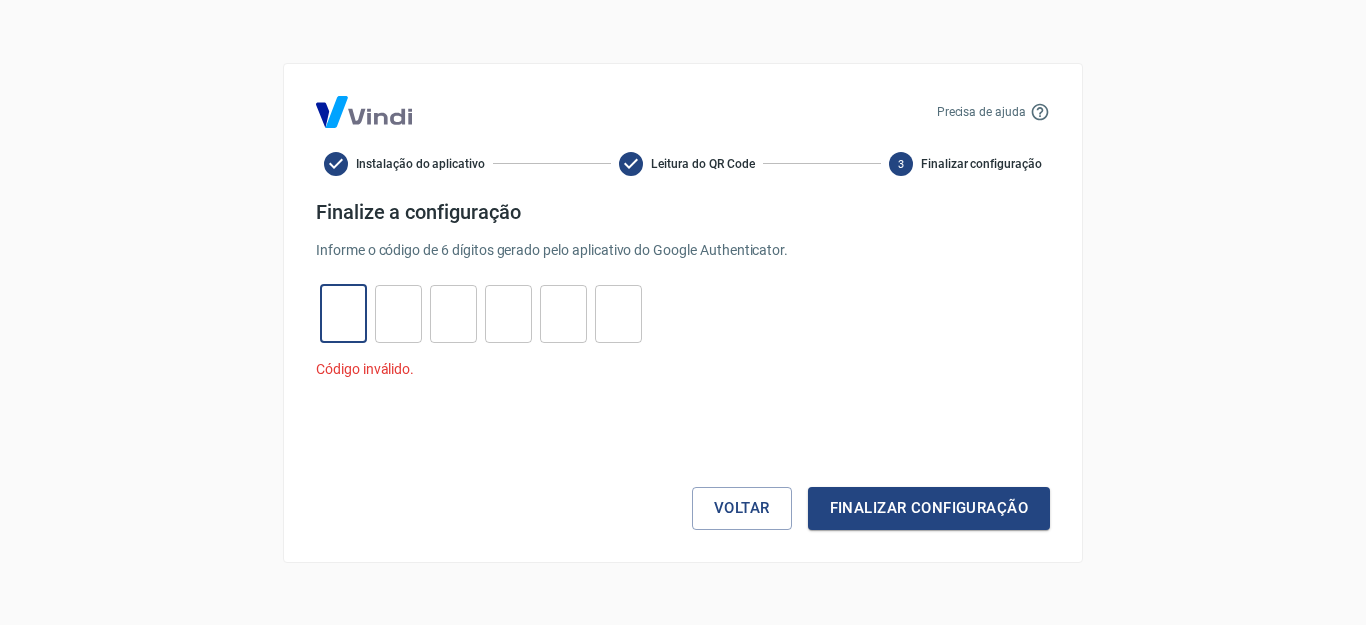 type on "9" 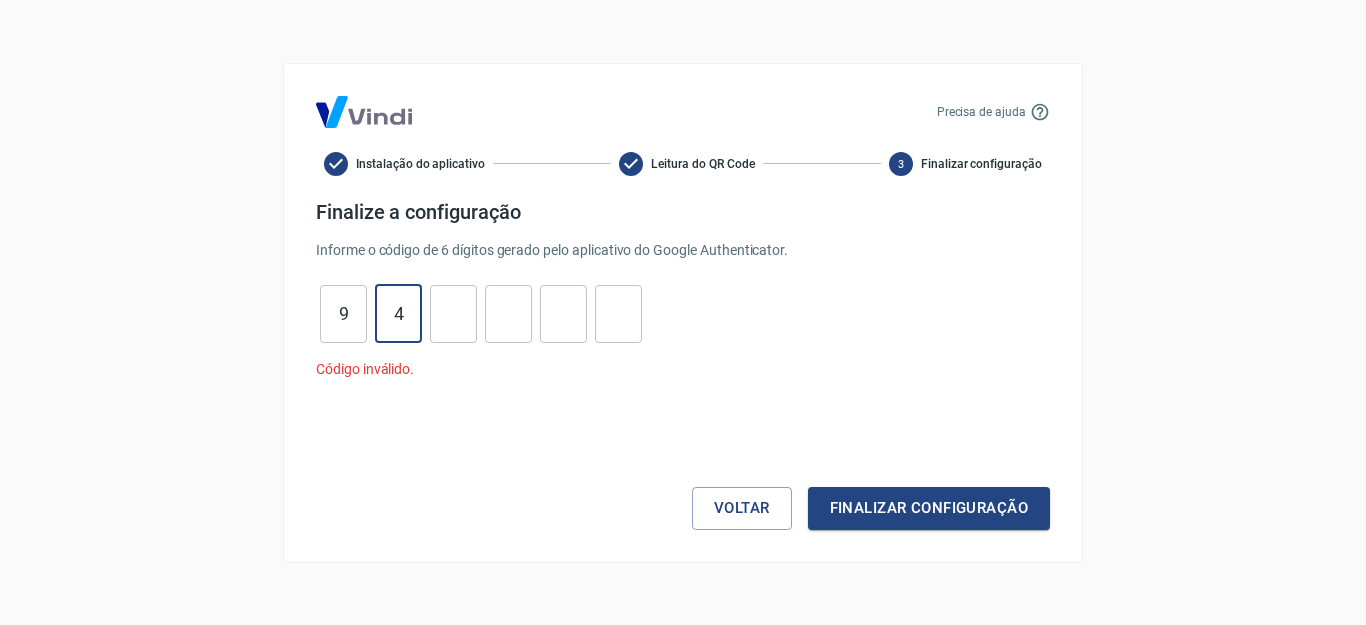 type on "4" 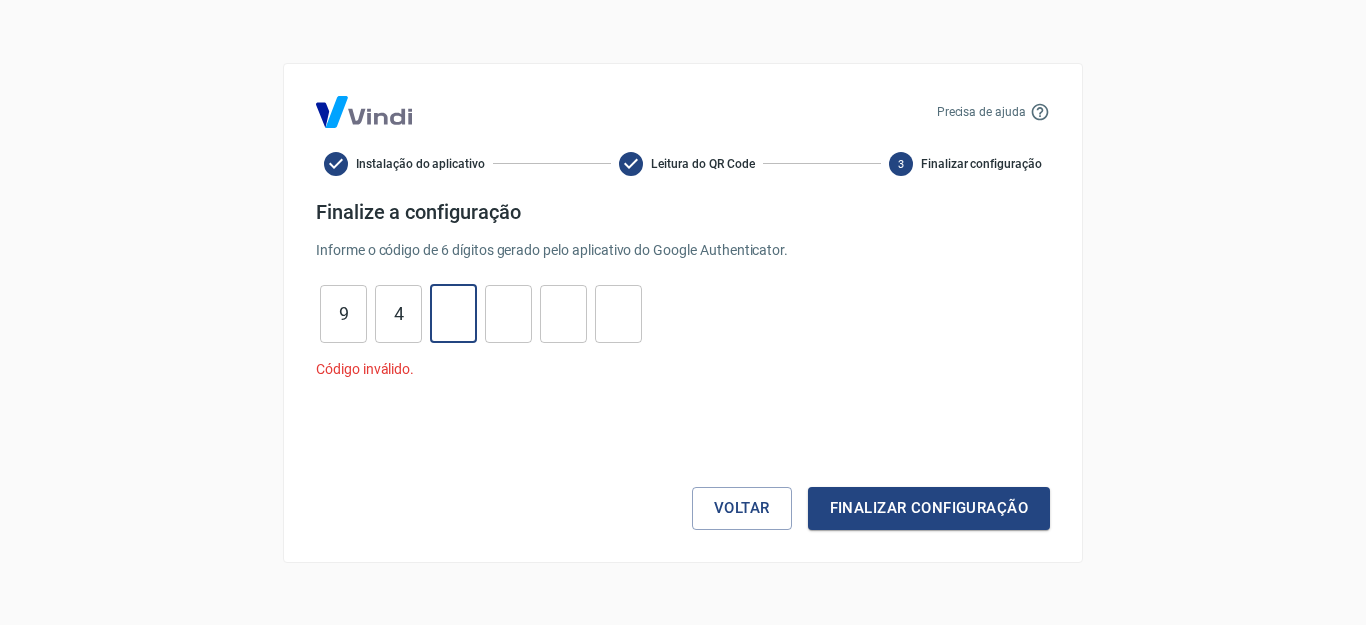 type on "6" 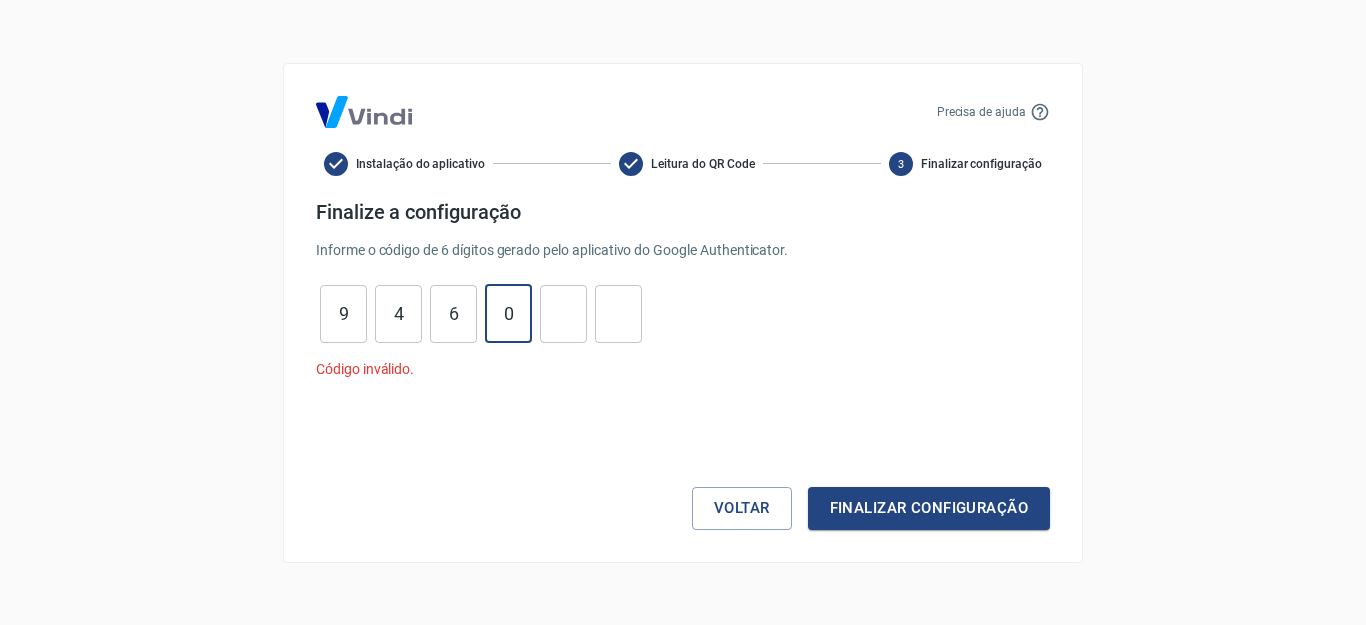 type on "0" 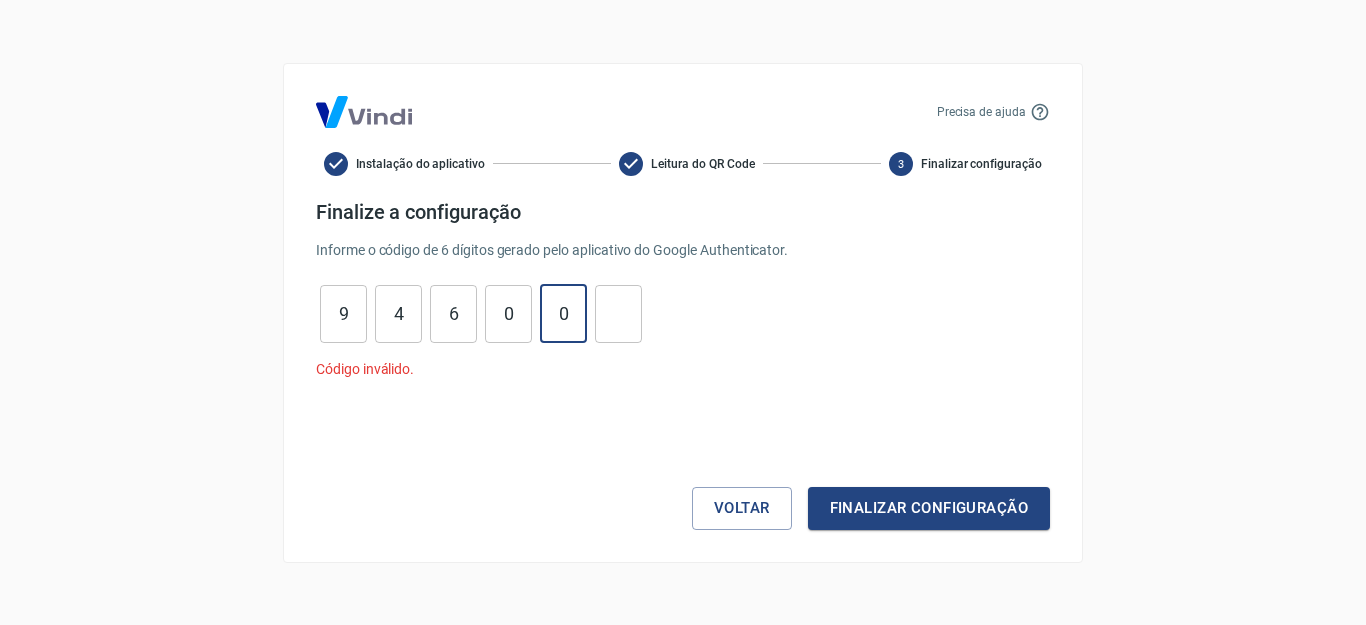 type on "0" 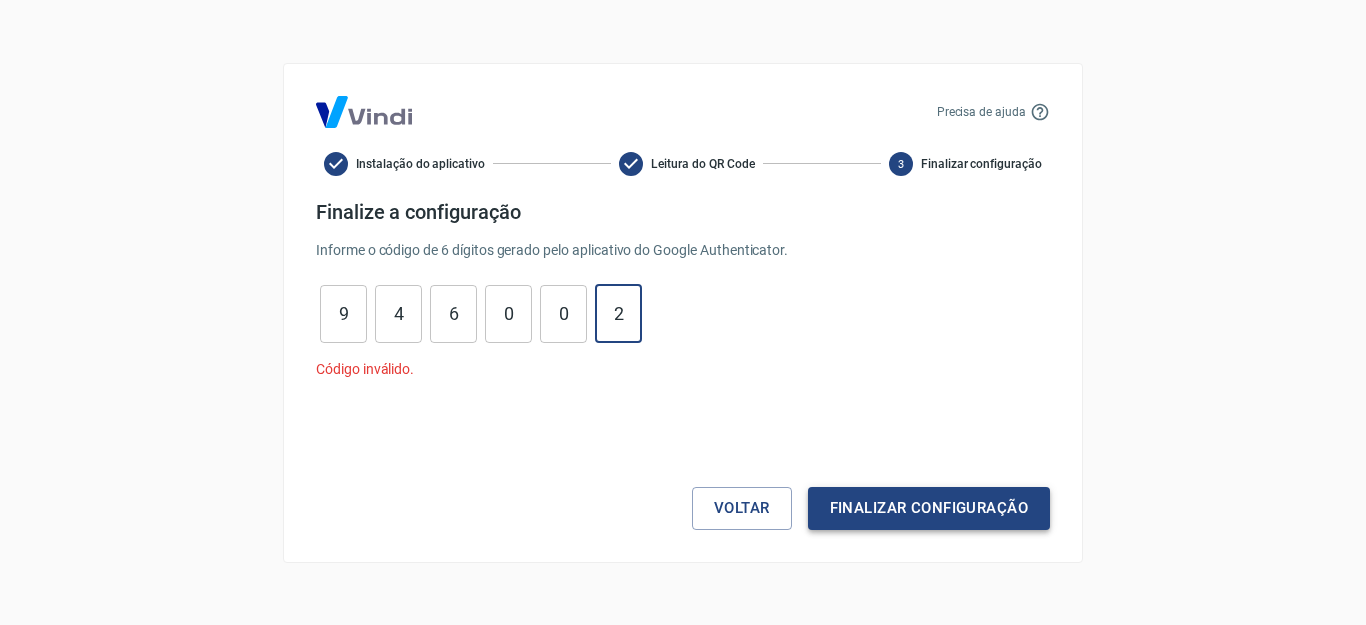 type on "2" 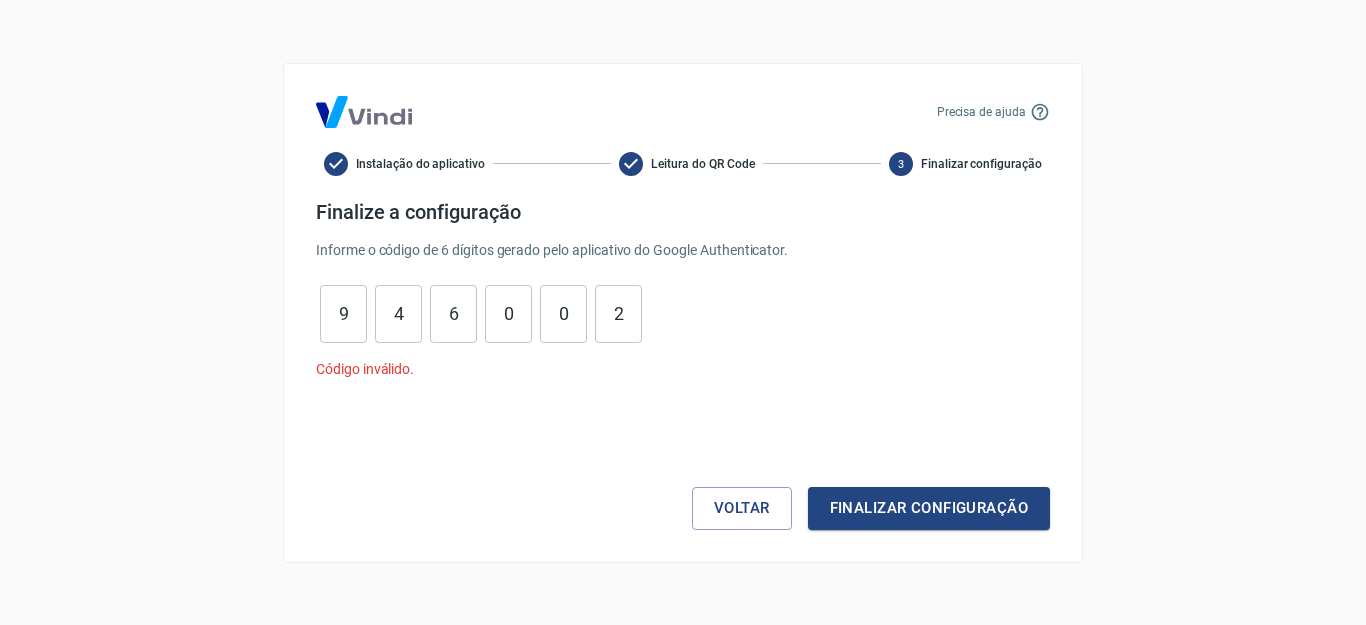 click on "Finalize a configuração Informe o código de 6 dígitos gerado pelo aplicativo do Google Authenticator. 9 ​ 4 ​ 6 ​ 0 ​ 0 ​ 2 ​ Código inválido. Voltar Finalizar configuração" at bounding box center (683, 365) 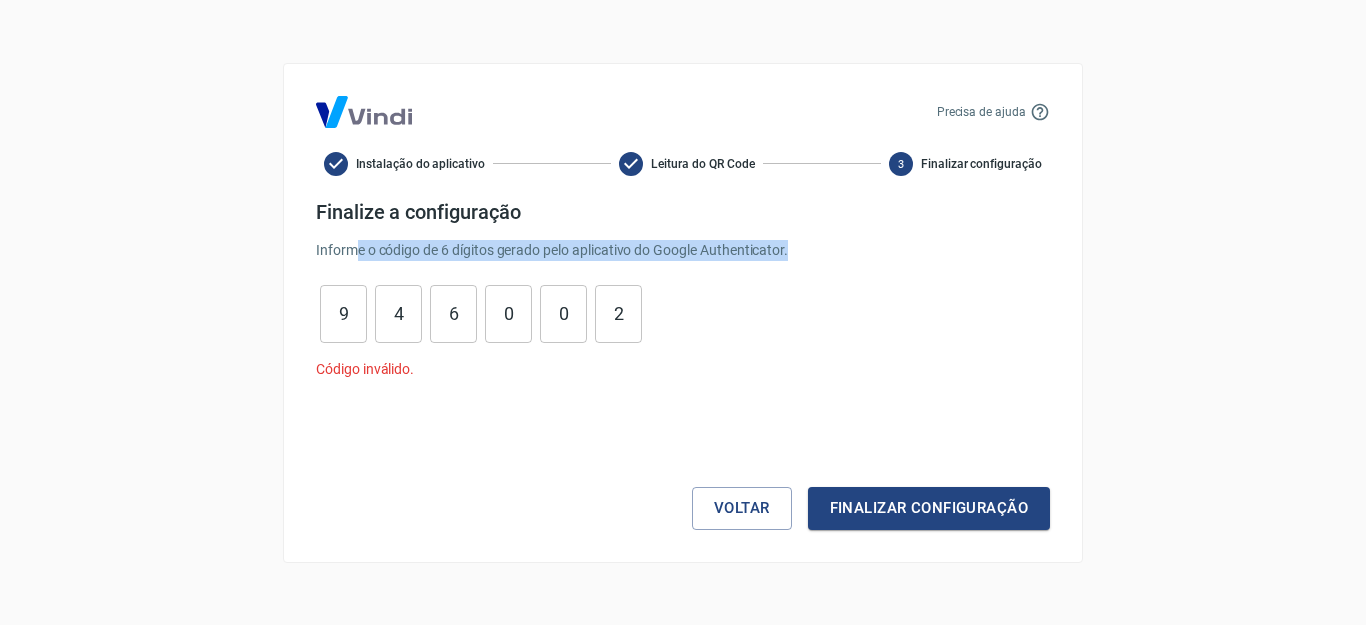 drag, startPoint x: 717, startPoint y: 252, endPoint x: 834, endPoint y: 248, distance: 117.06836 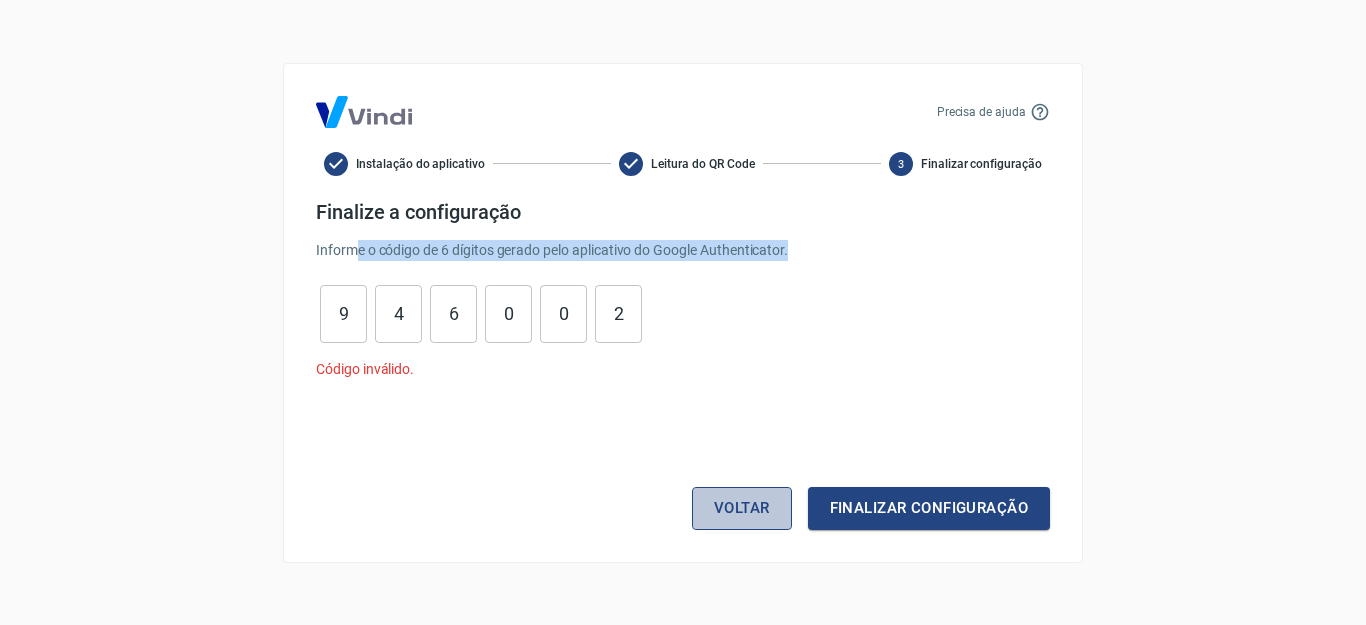 click on "Voltar" at bounding box center [742, 508] 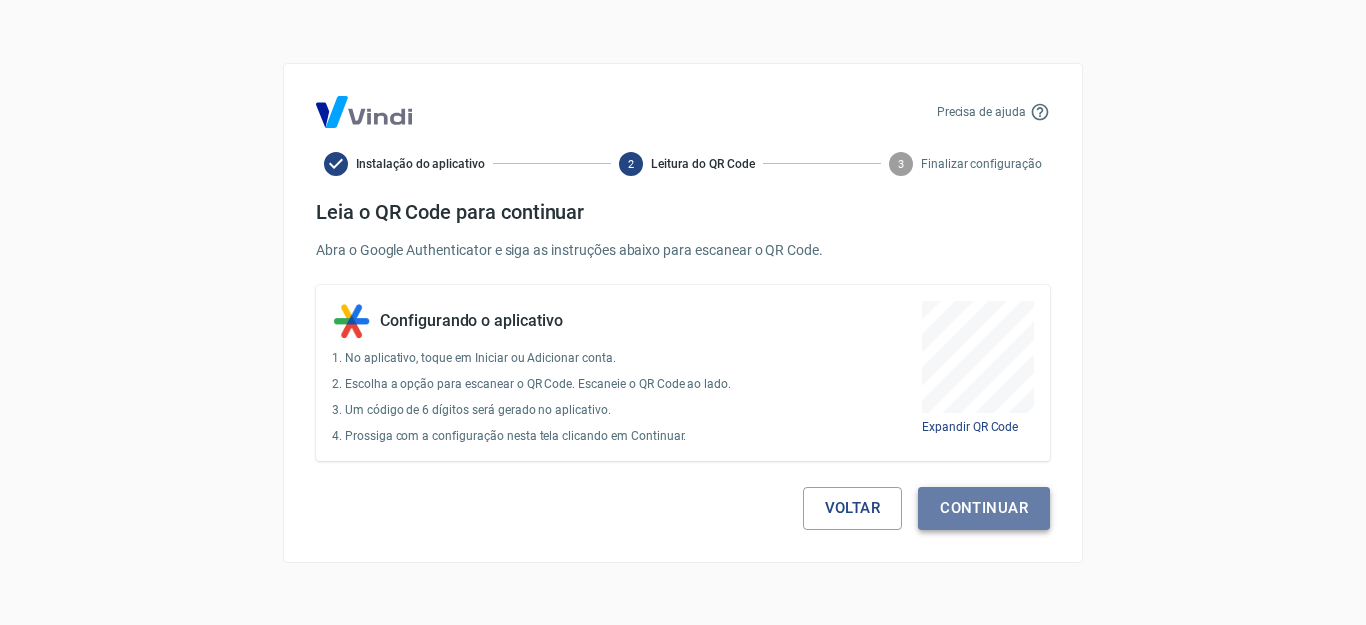 click on "Continuar" at bounding box center (984, 508) 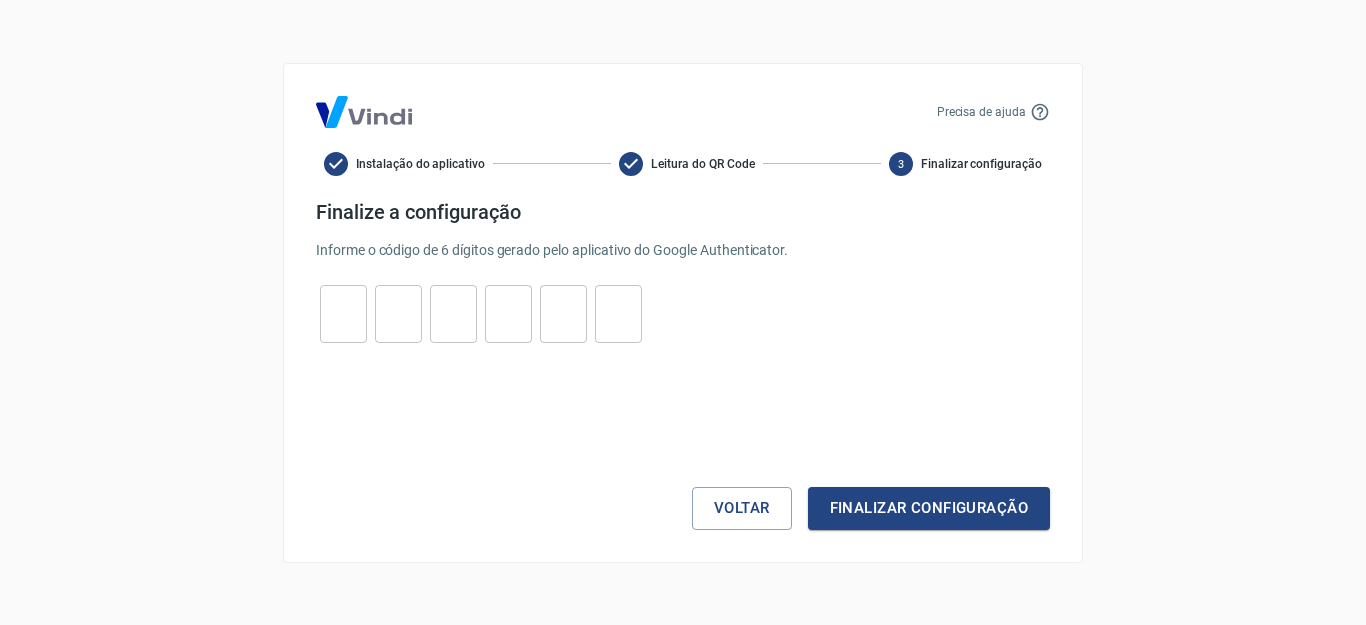 click at bounding box center (343, 313) 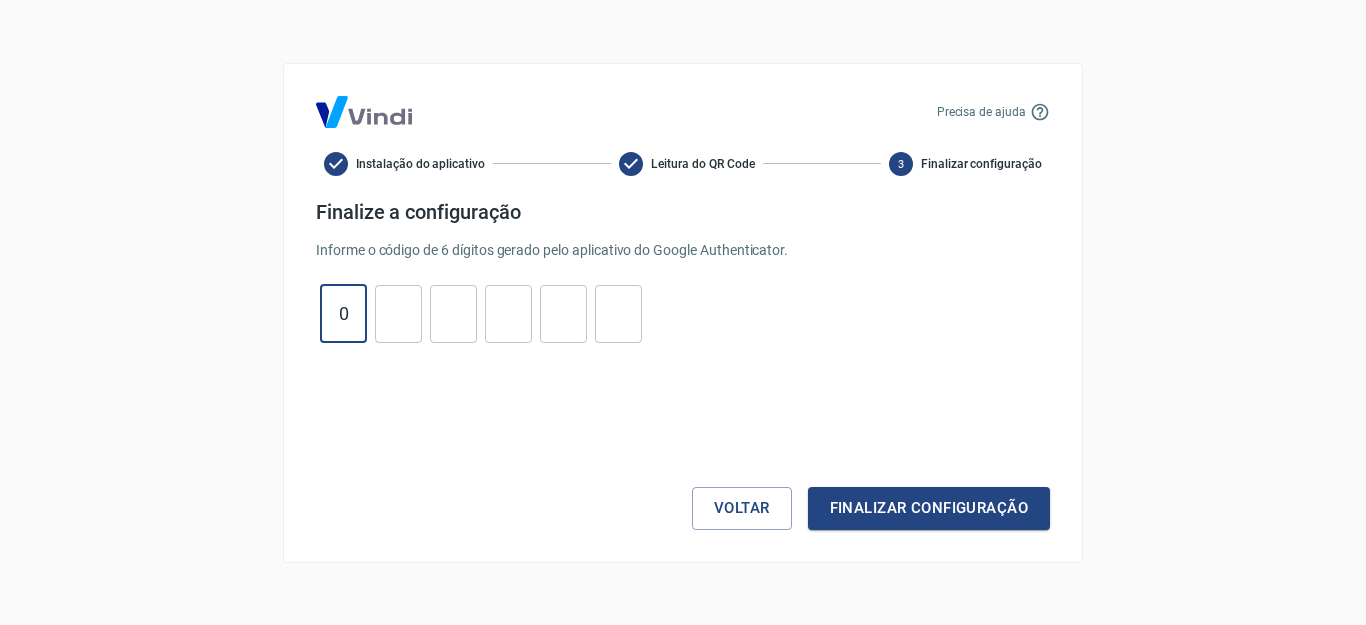 type on "0" 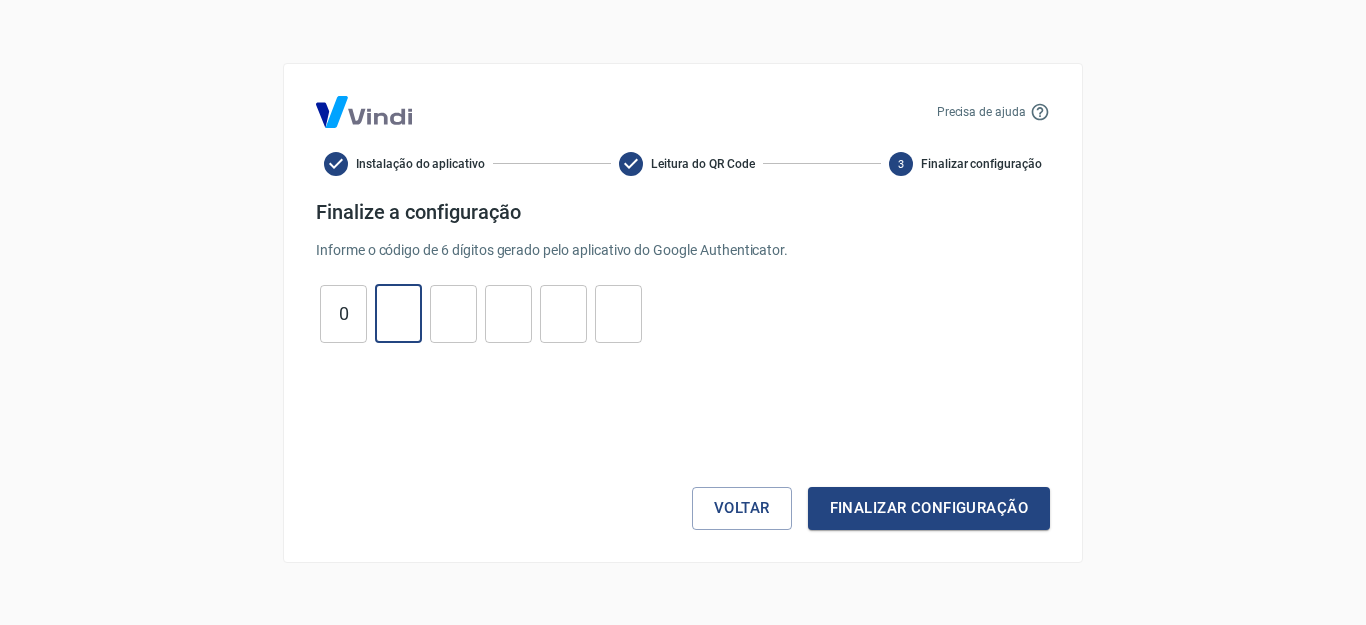 type on "1" 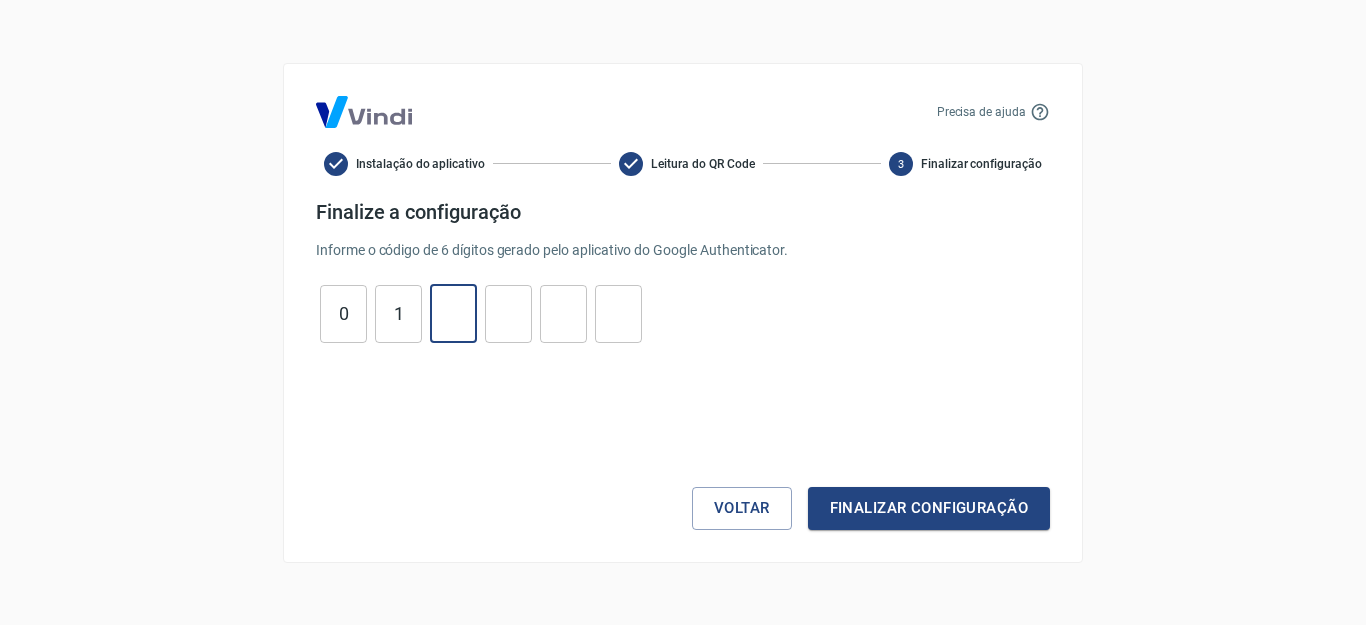 type on "5" 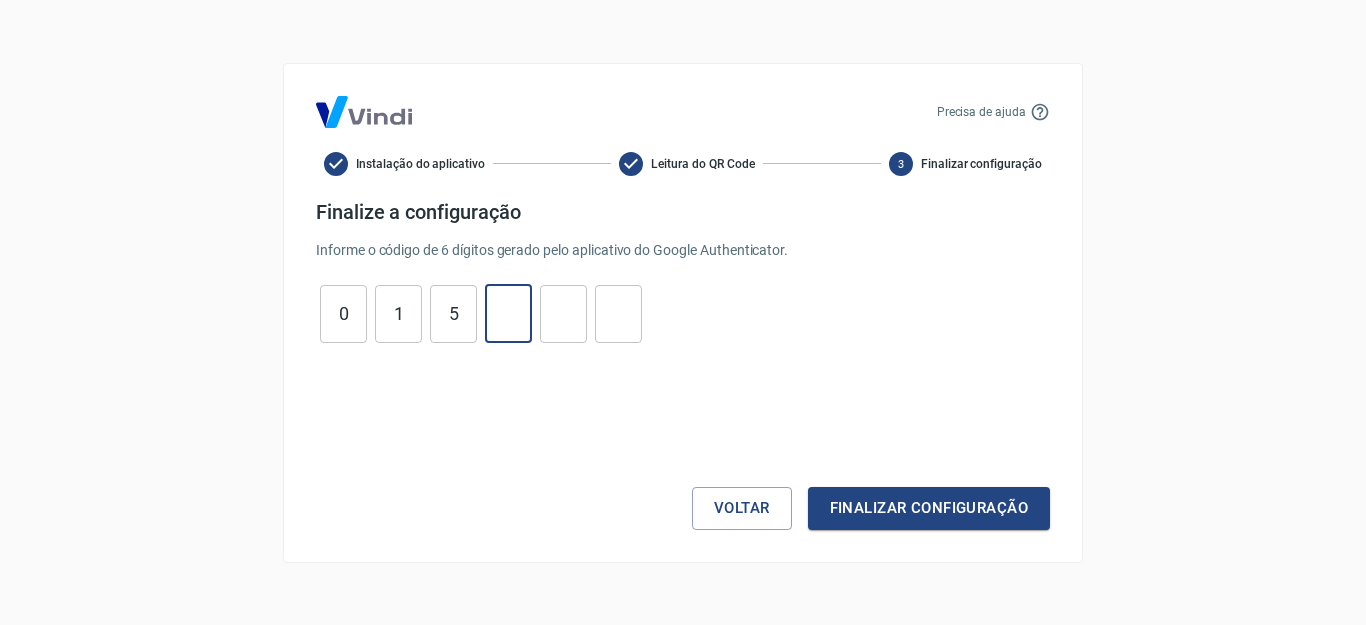type on "1" 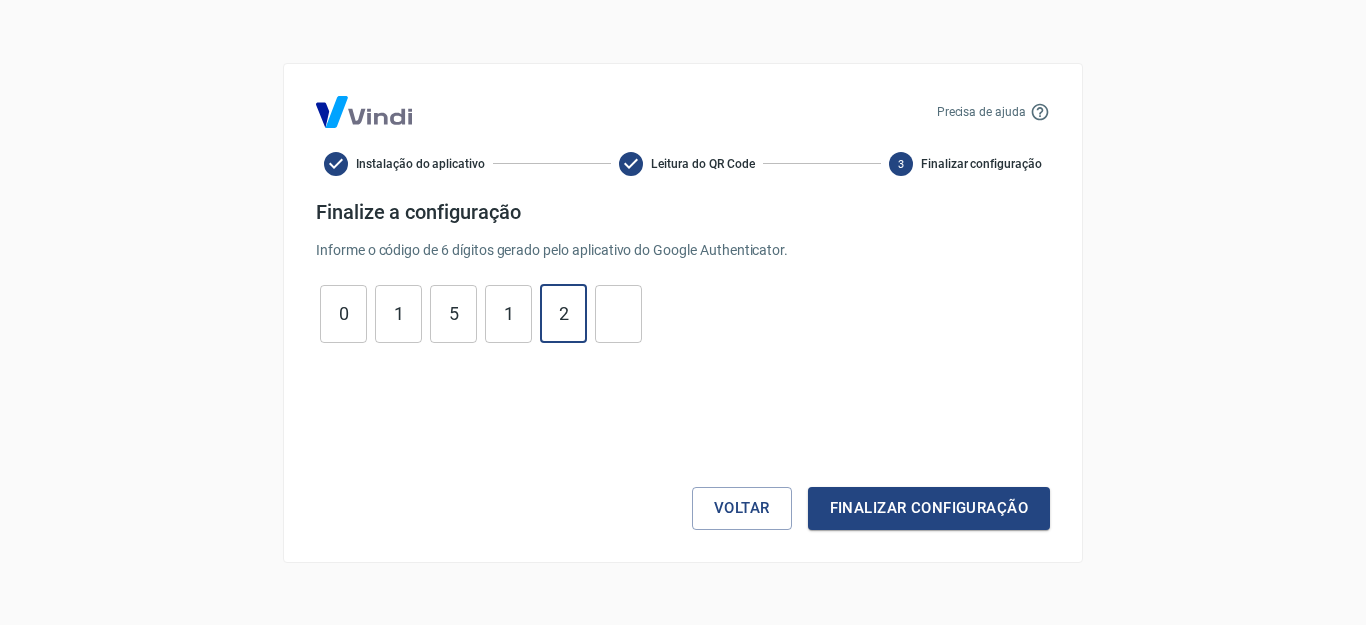 type on "2" 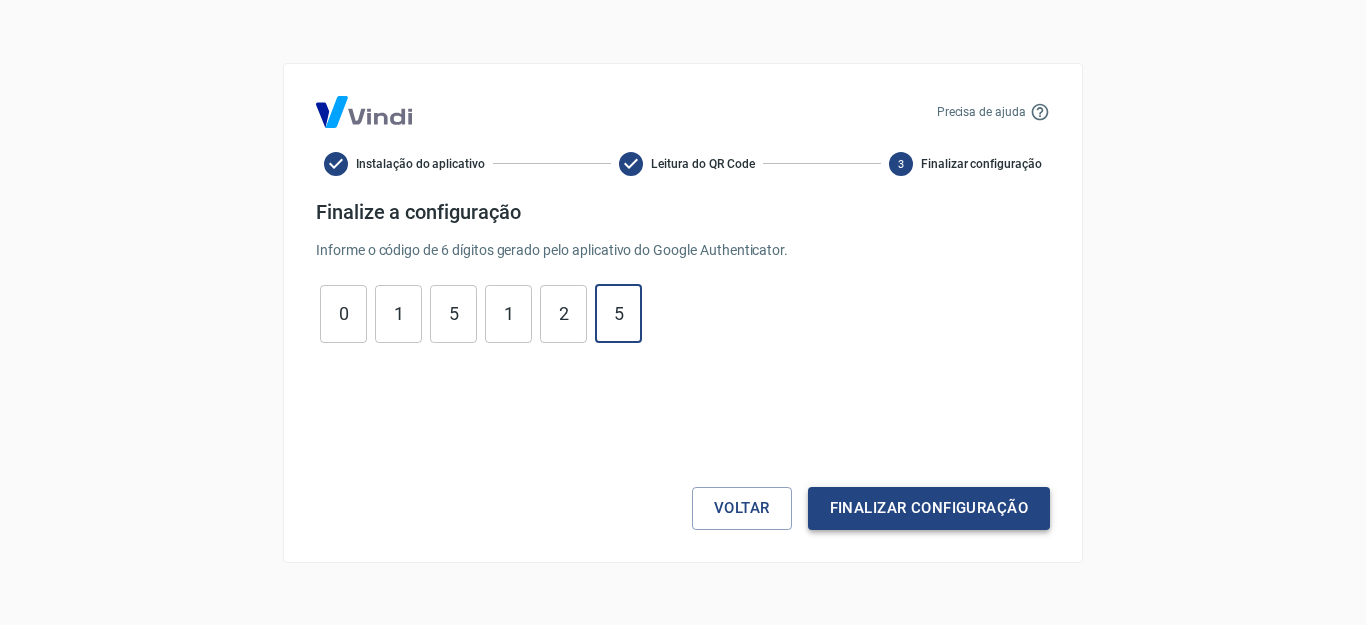 type on "5" 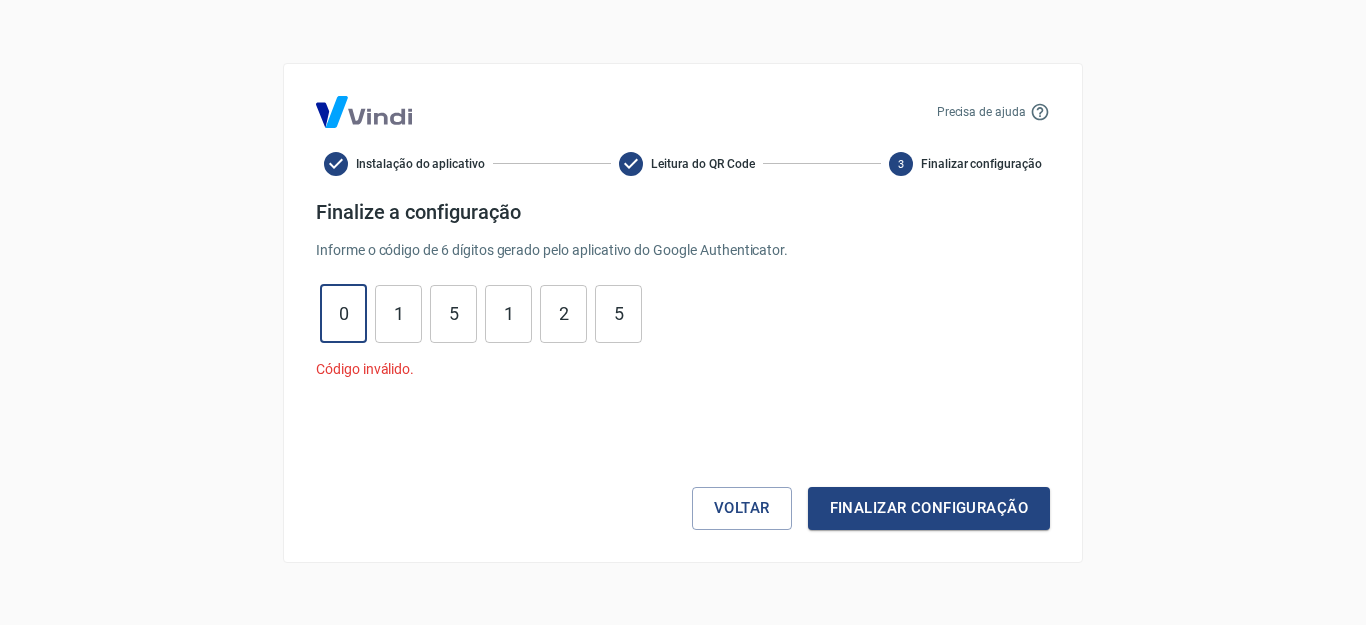 drag, startPoint x: 339, startPoint y: 316, endPoint x: 654, endPoint y: 313, distance: 315.01428 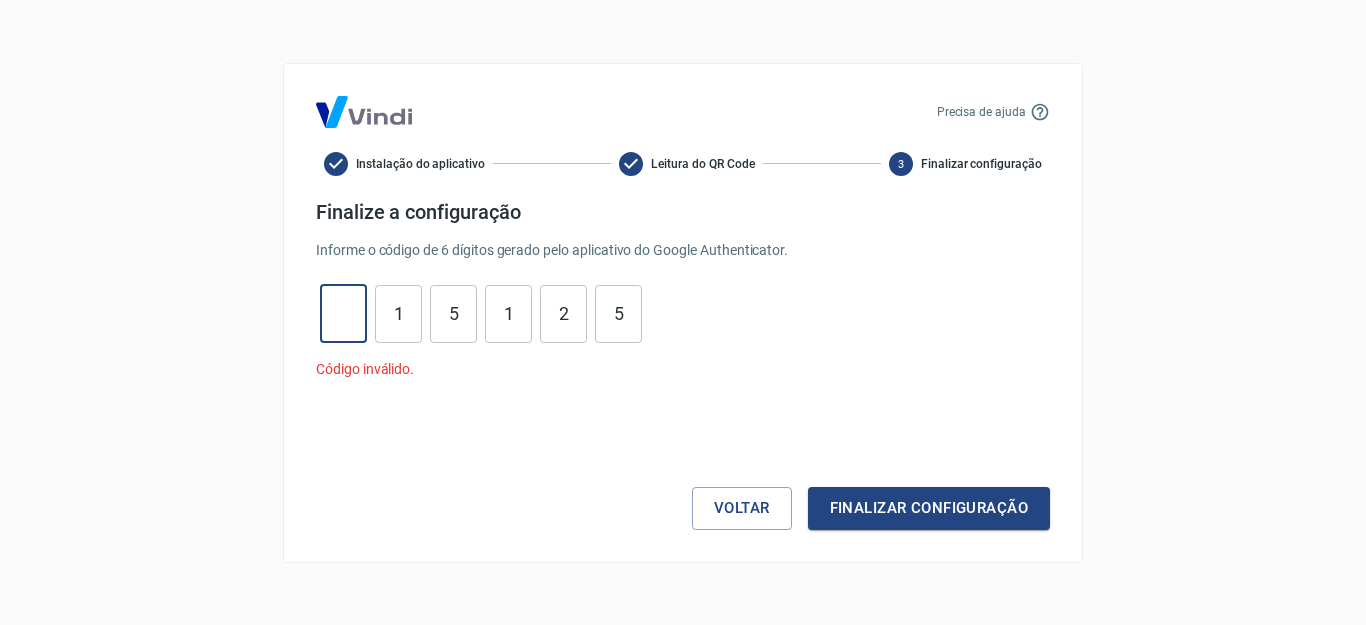 type on "3" 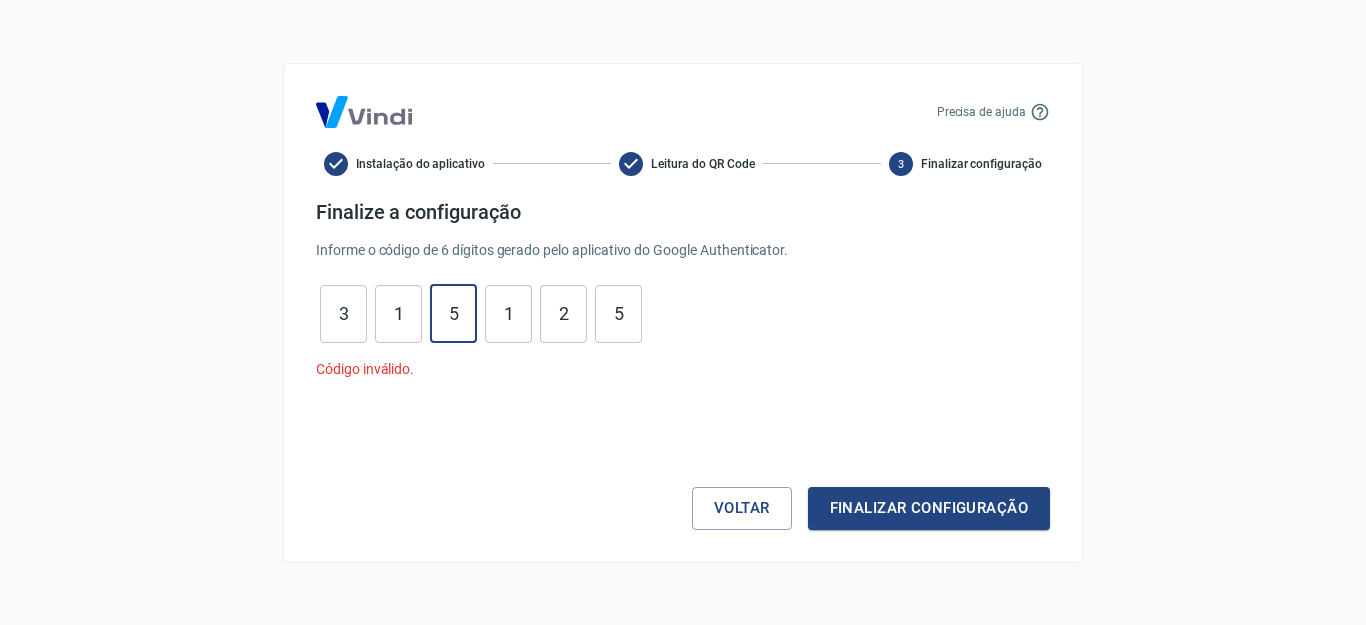 type on "1" 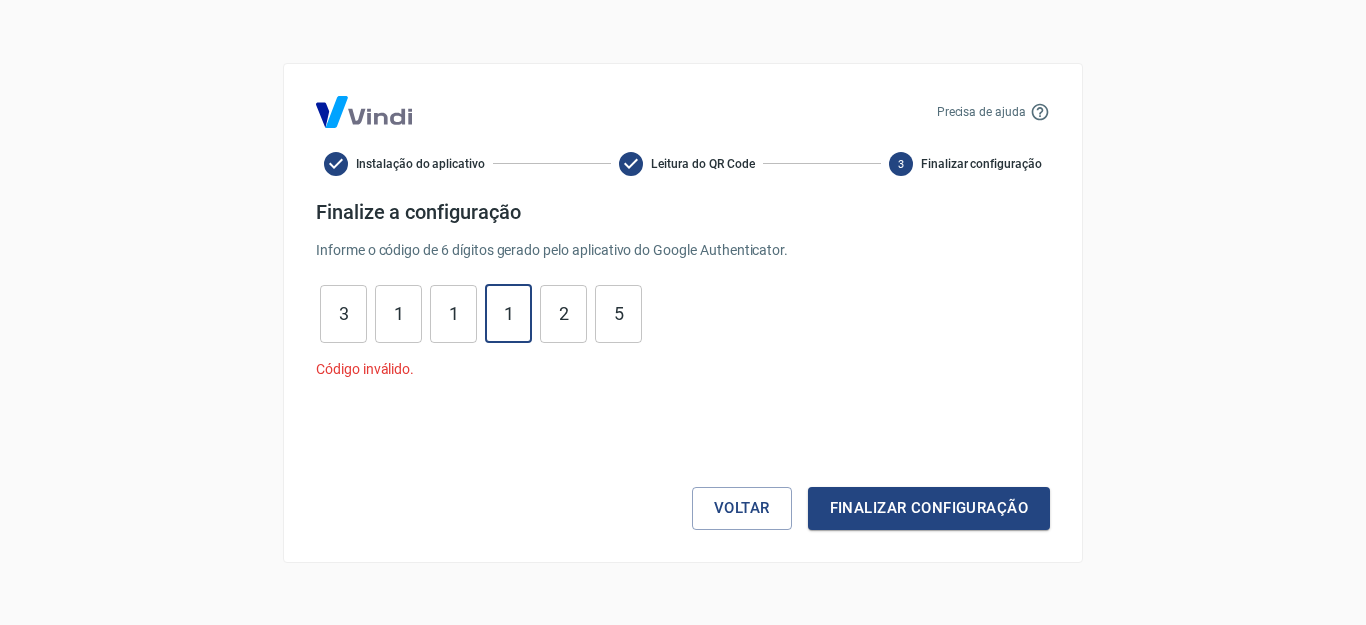 click on "3" at bounding box center (343, 313) 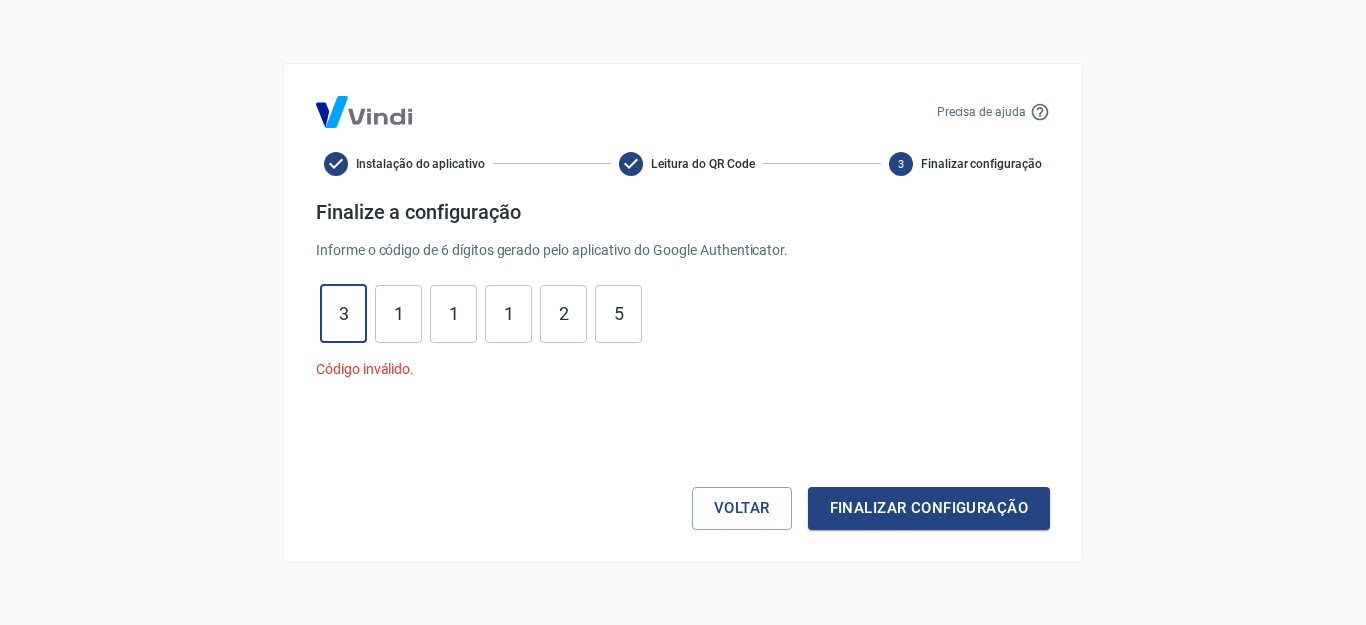 type on "3" 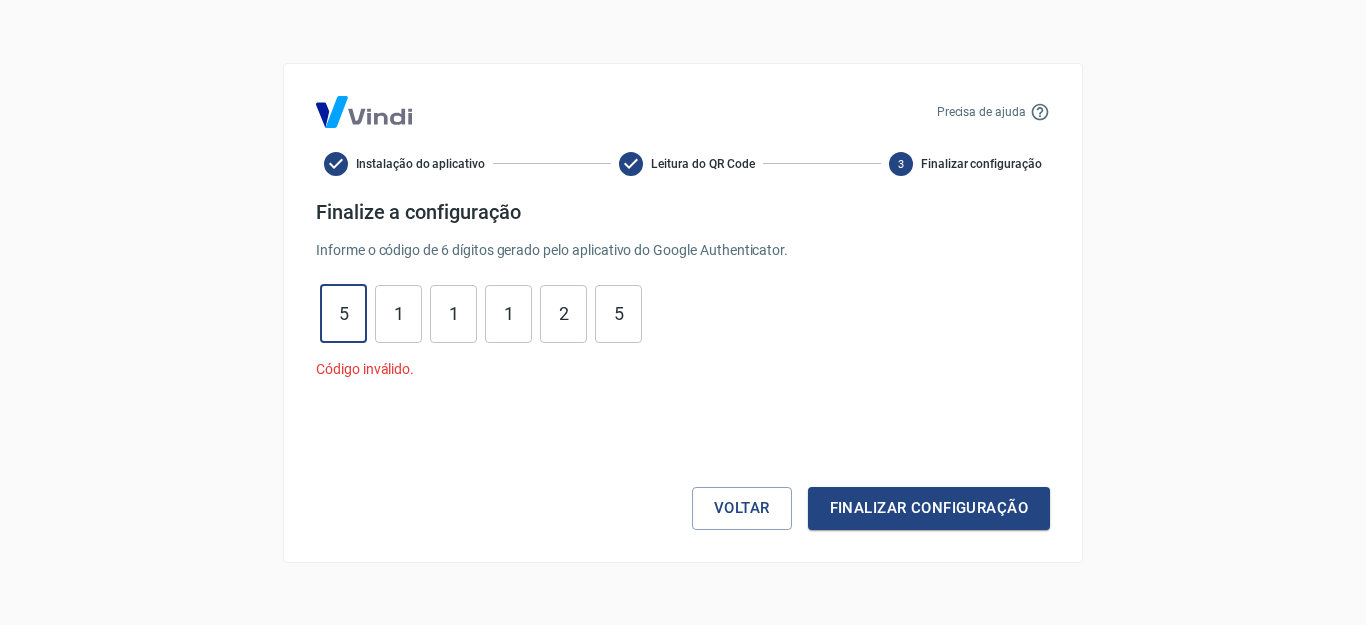 type on "5" 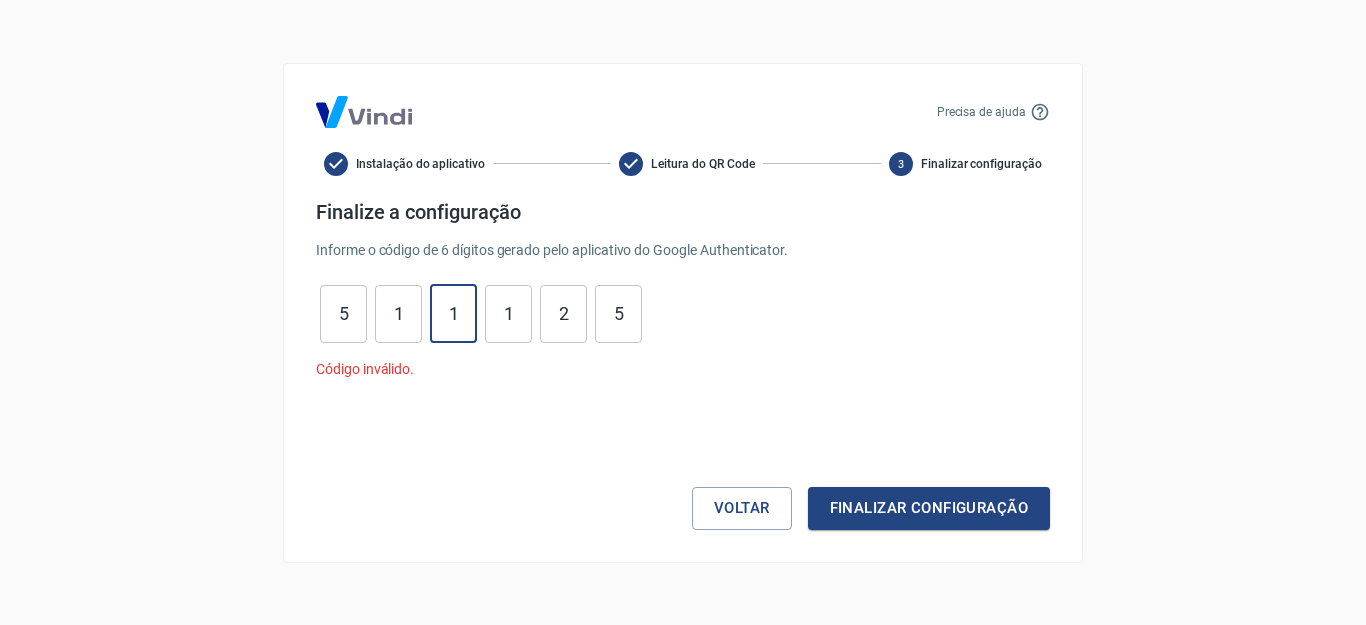 type on "9" 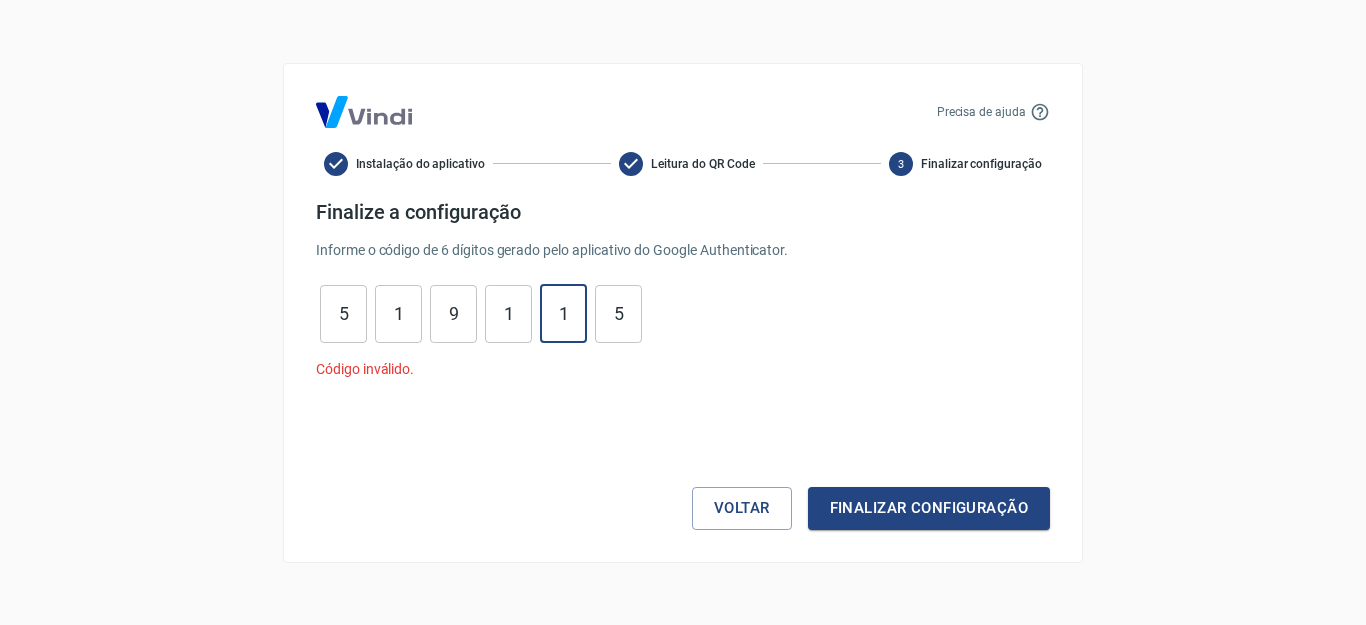 type on "1" 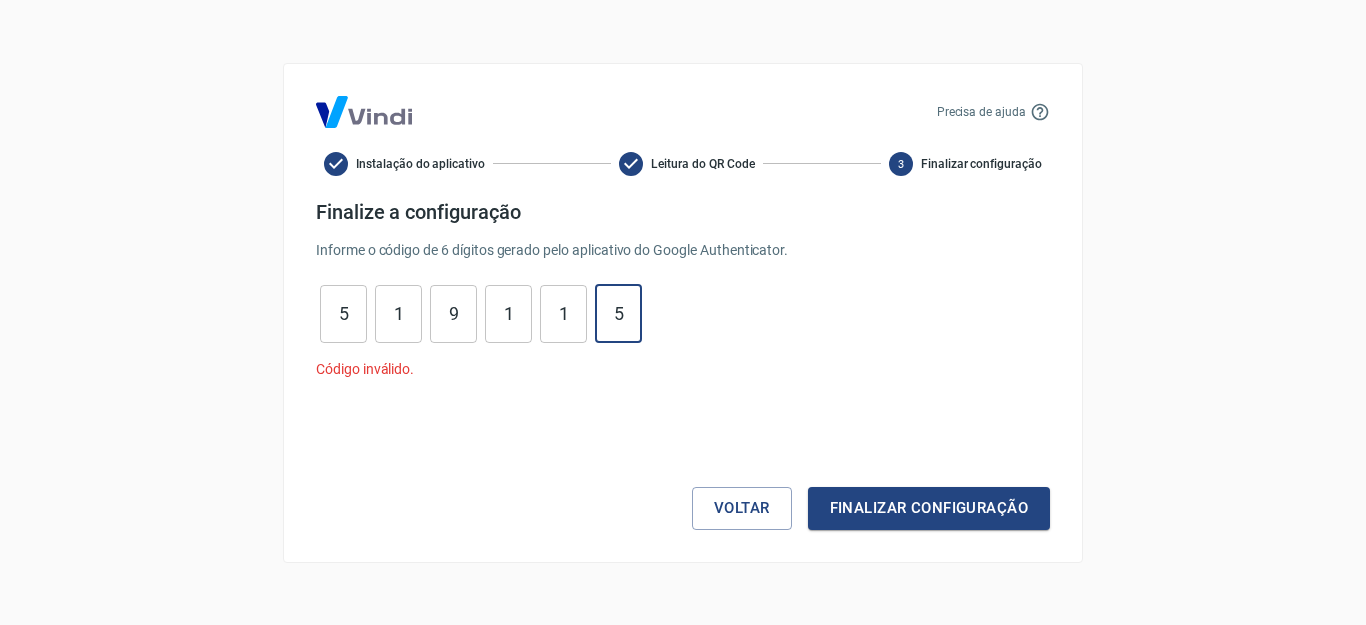 type on "5" 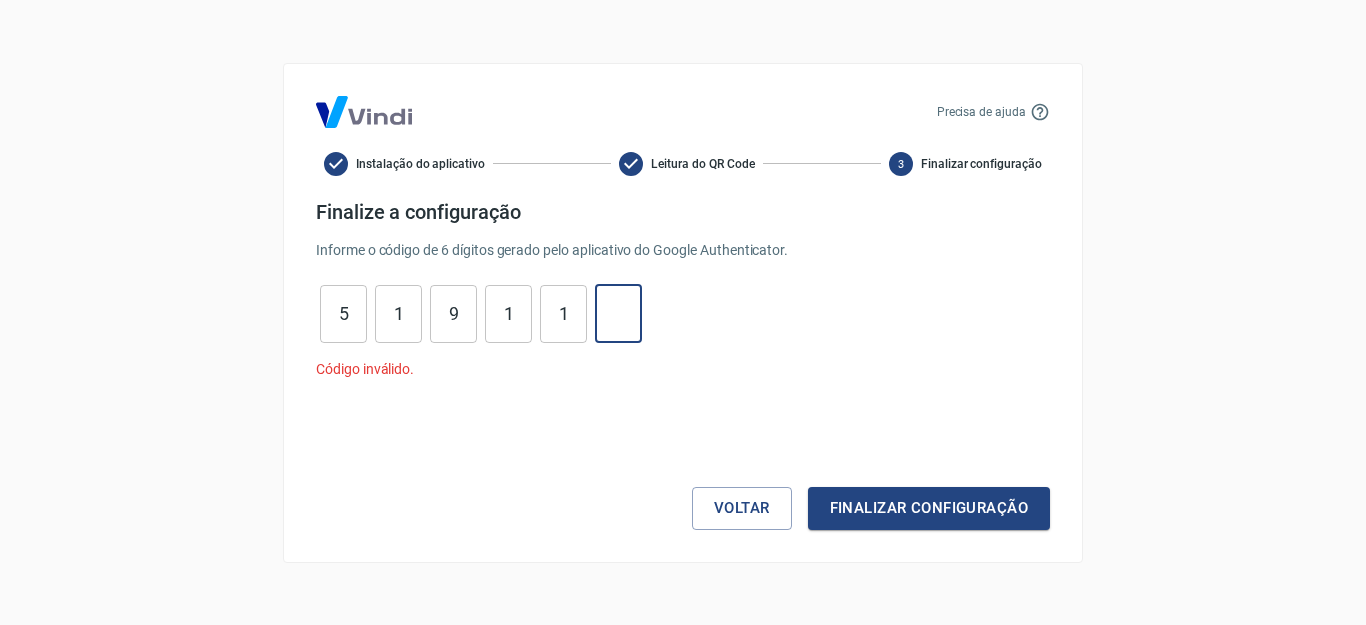 type 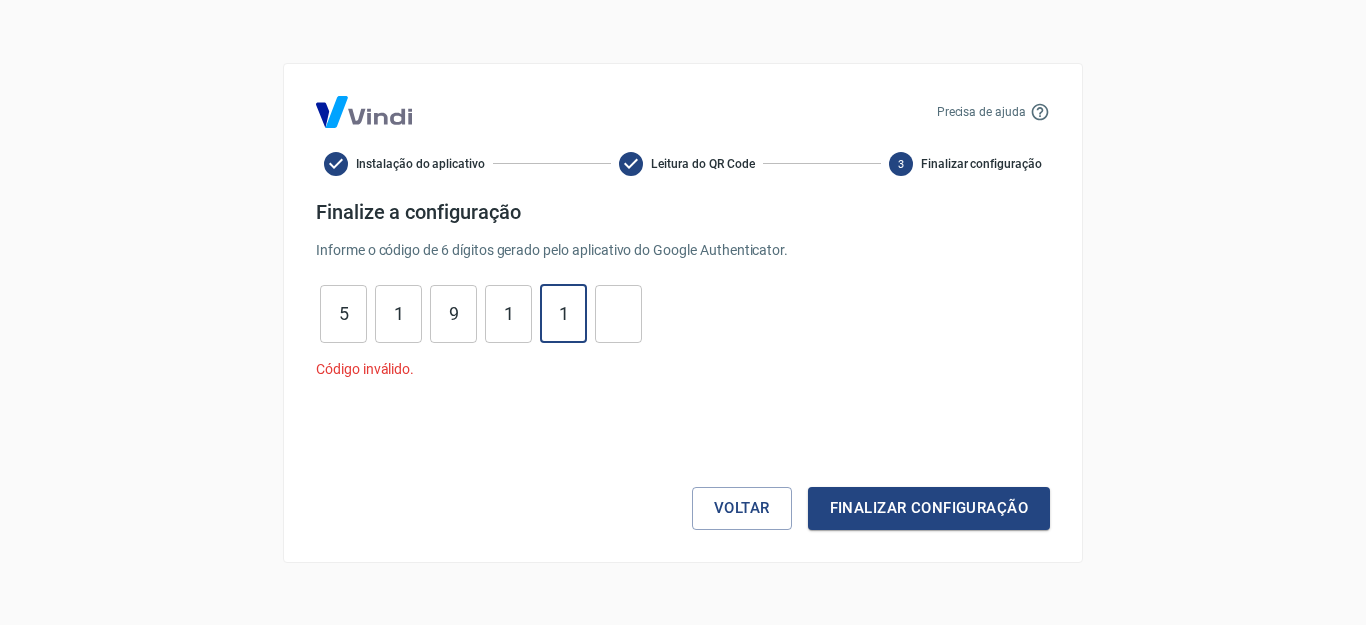 type 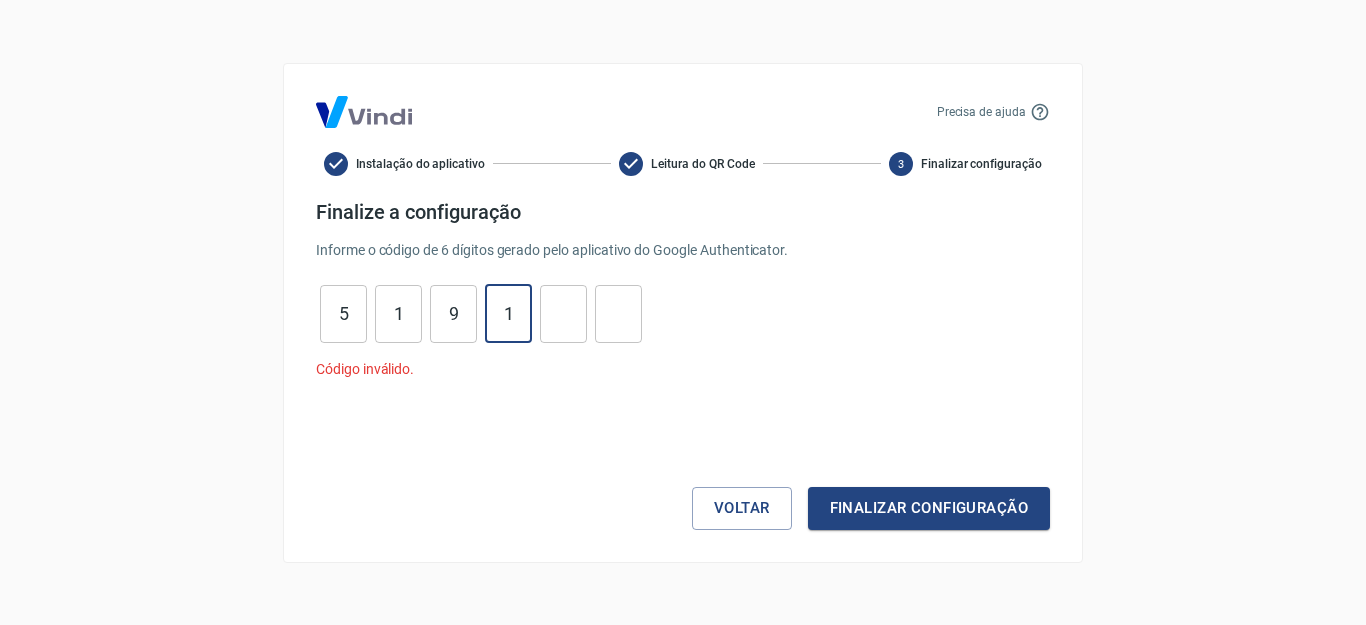type on "1" 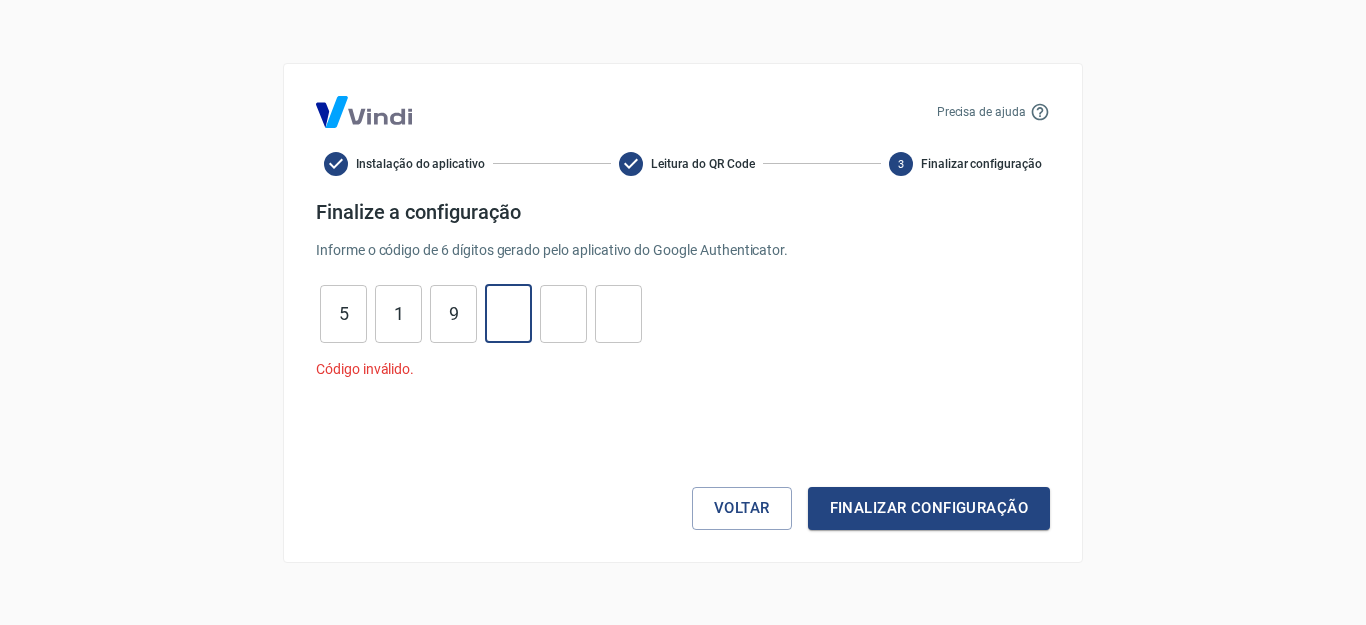type 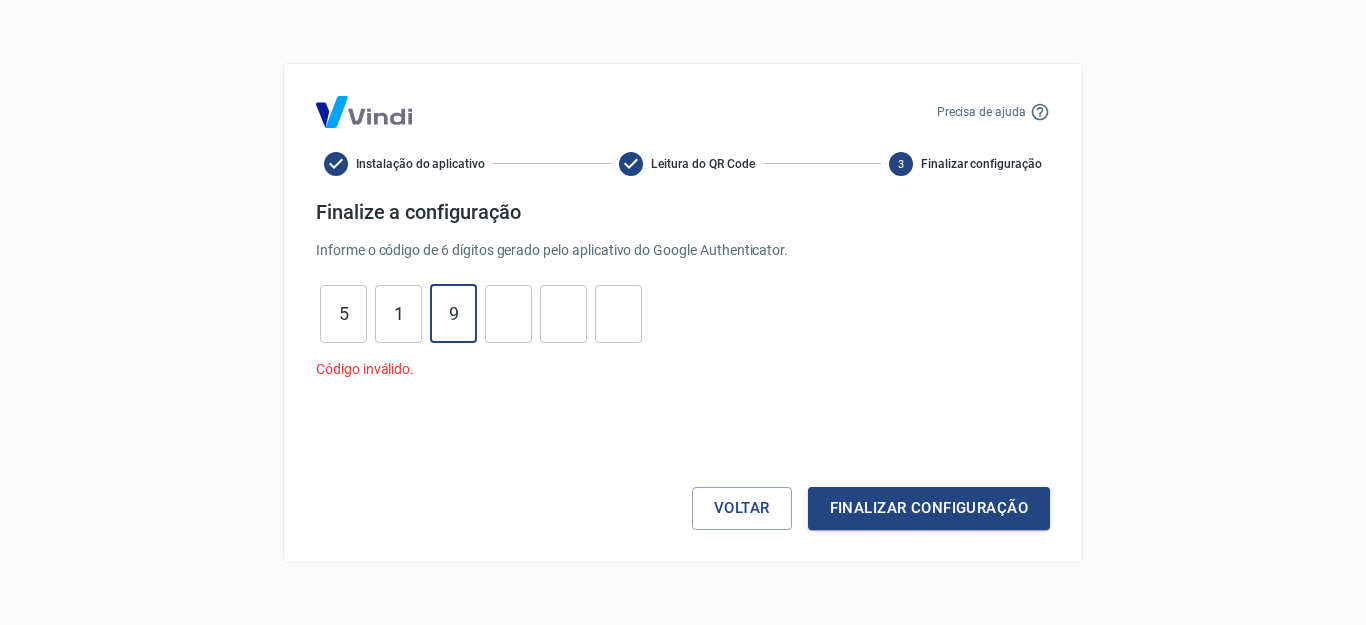 type on "9" 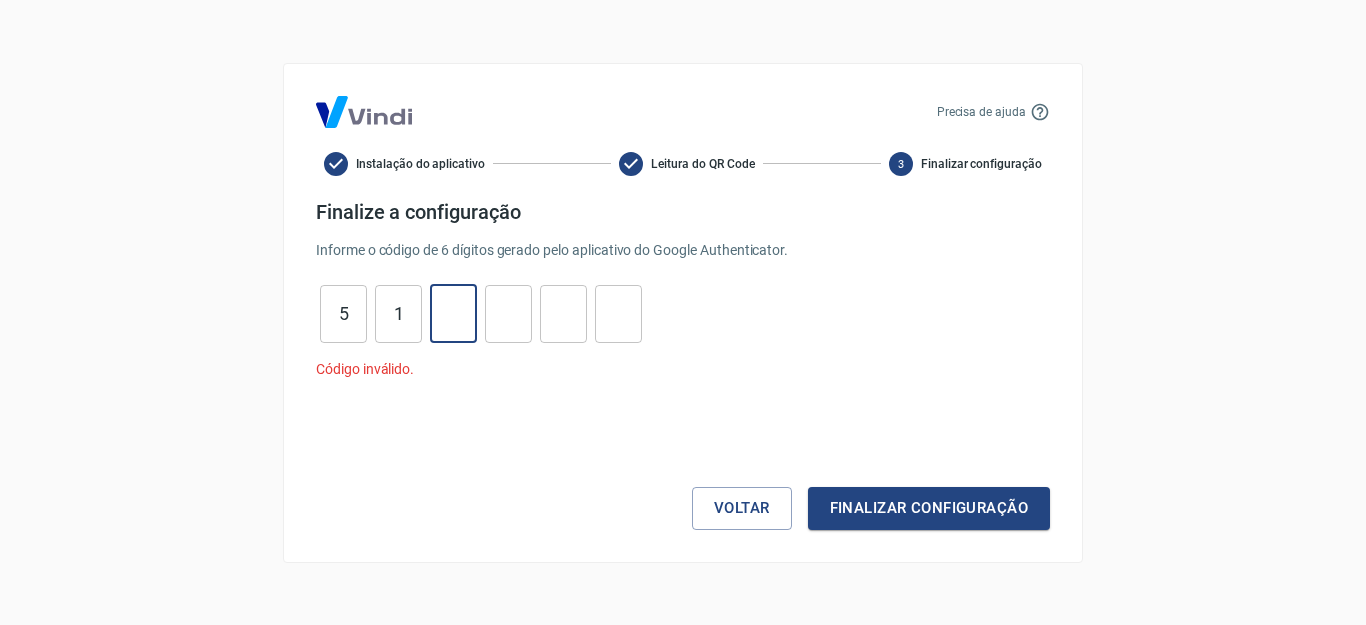 type 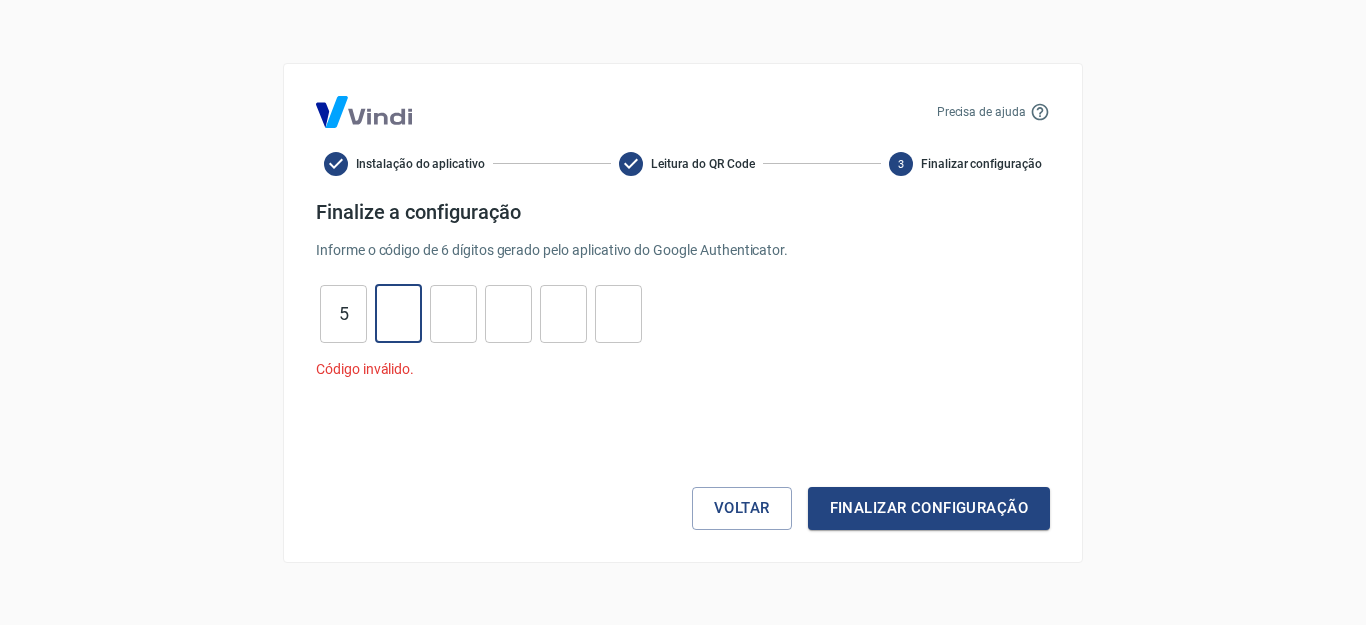 type 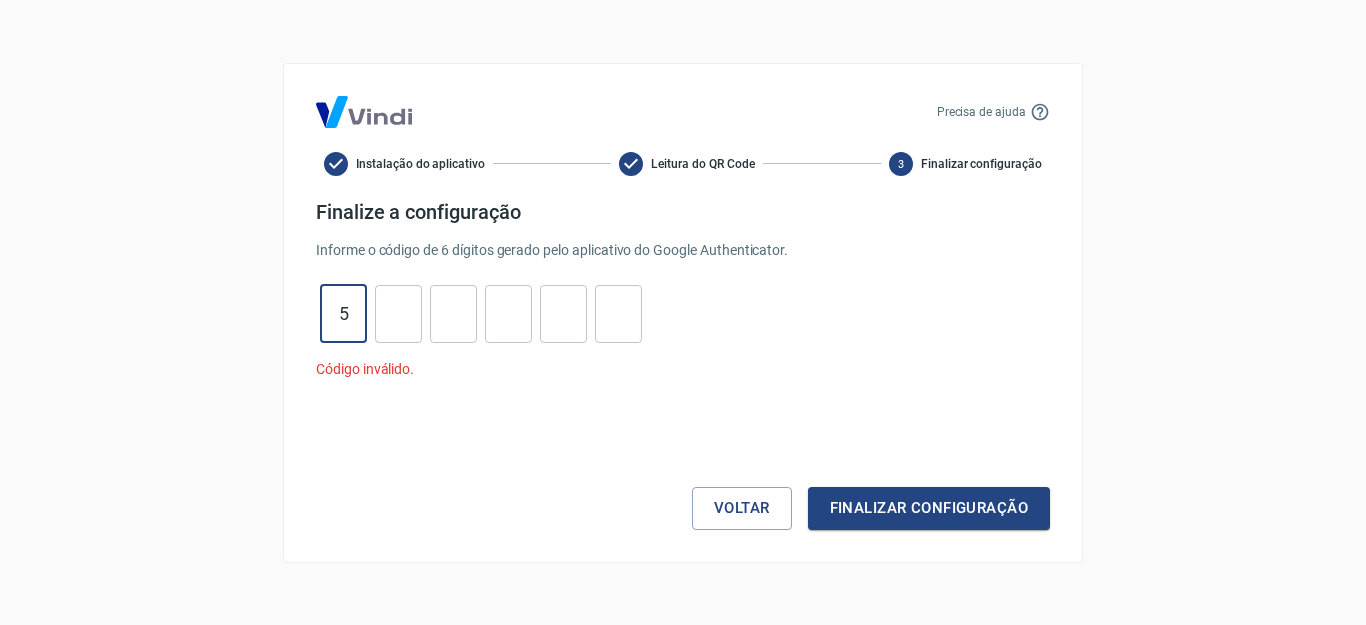 type on "5" 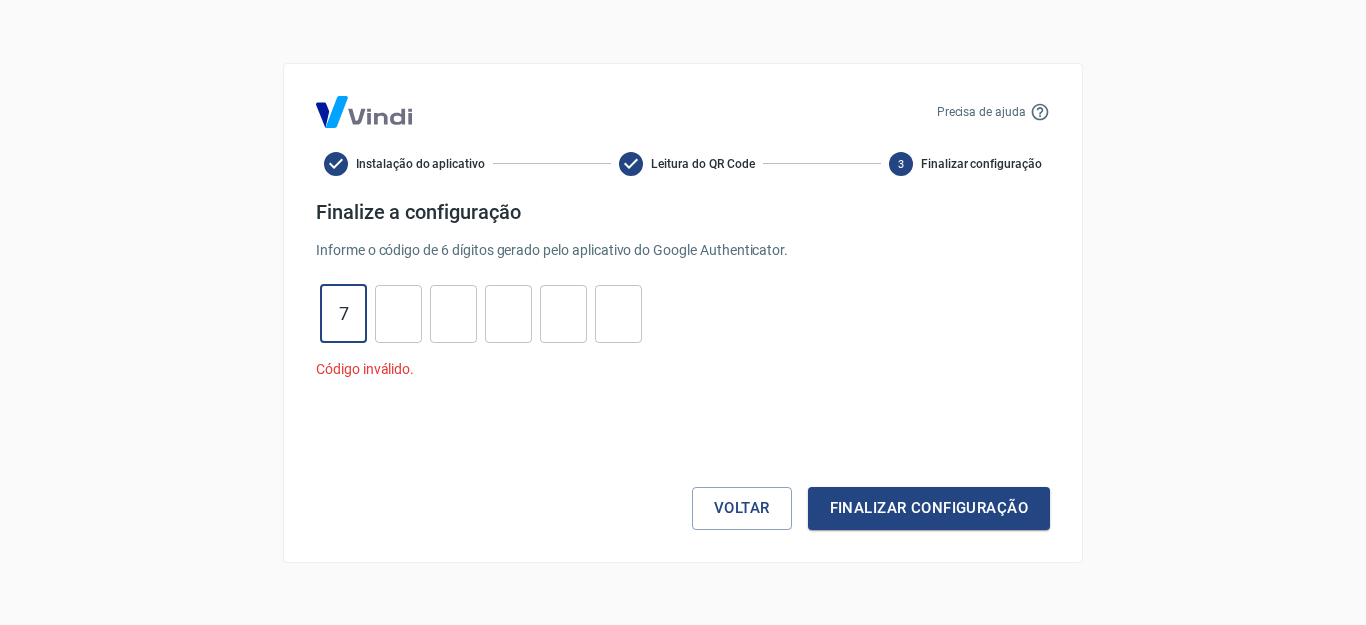 type on "7" 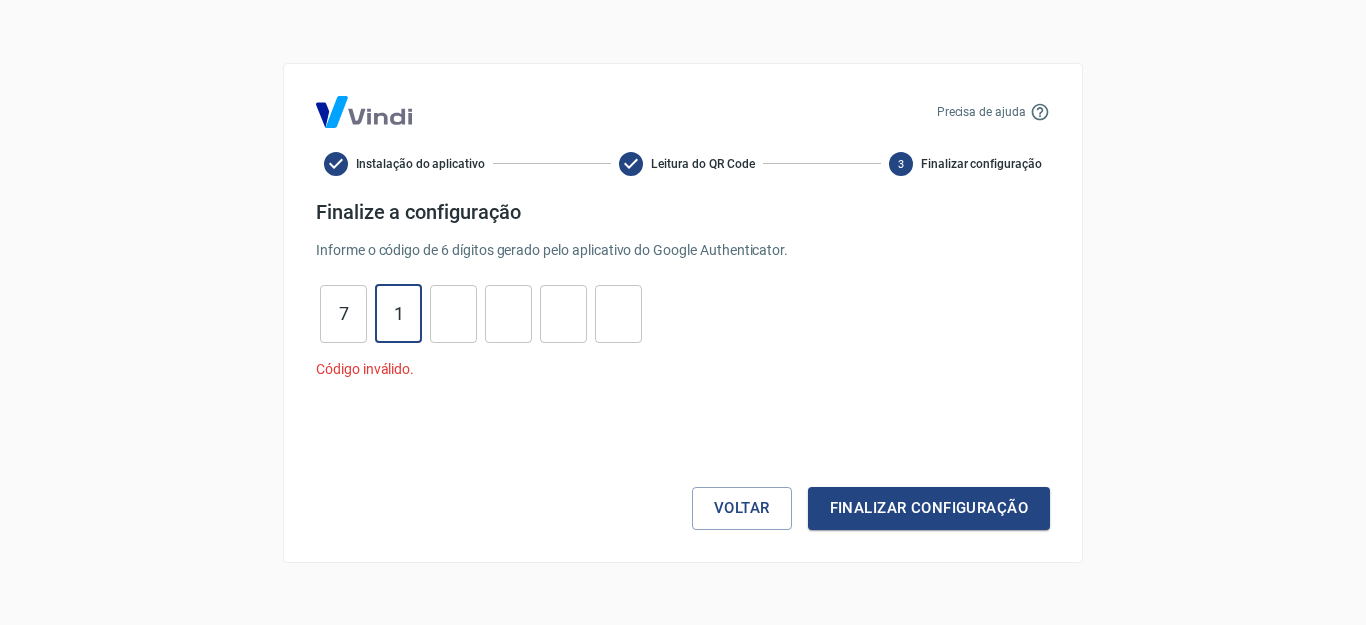 type on "1" 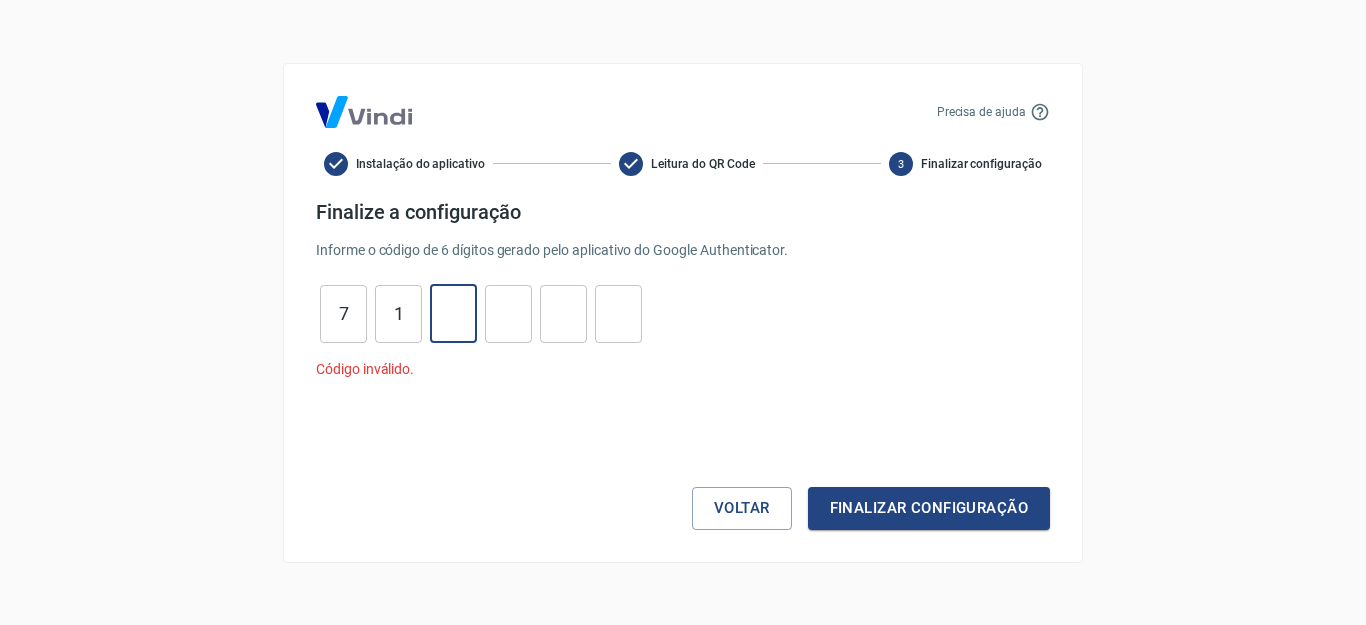 type on "4" 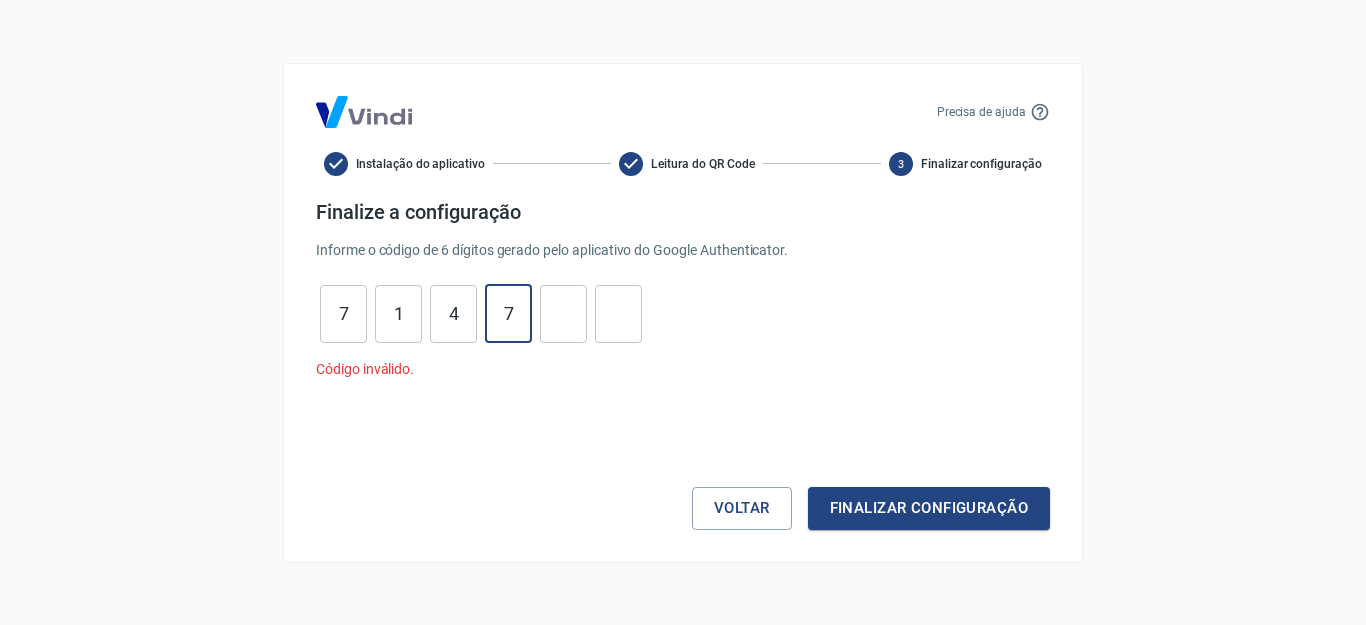 type on "7" 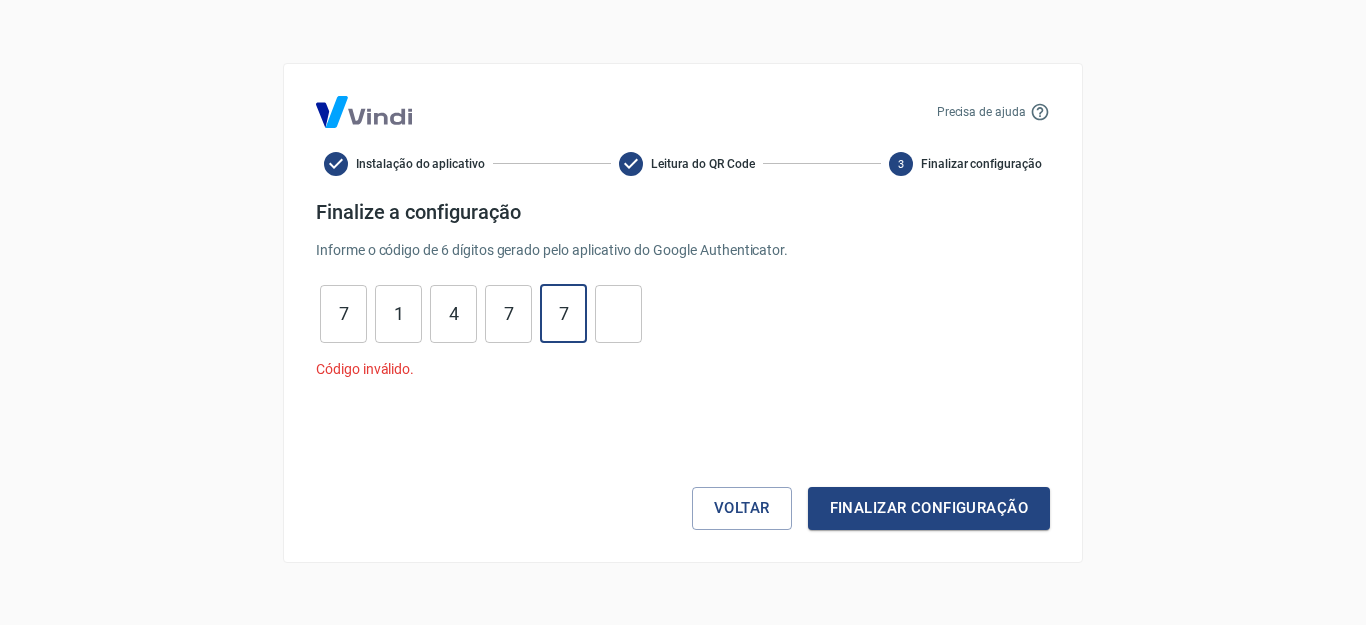 type on "7" 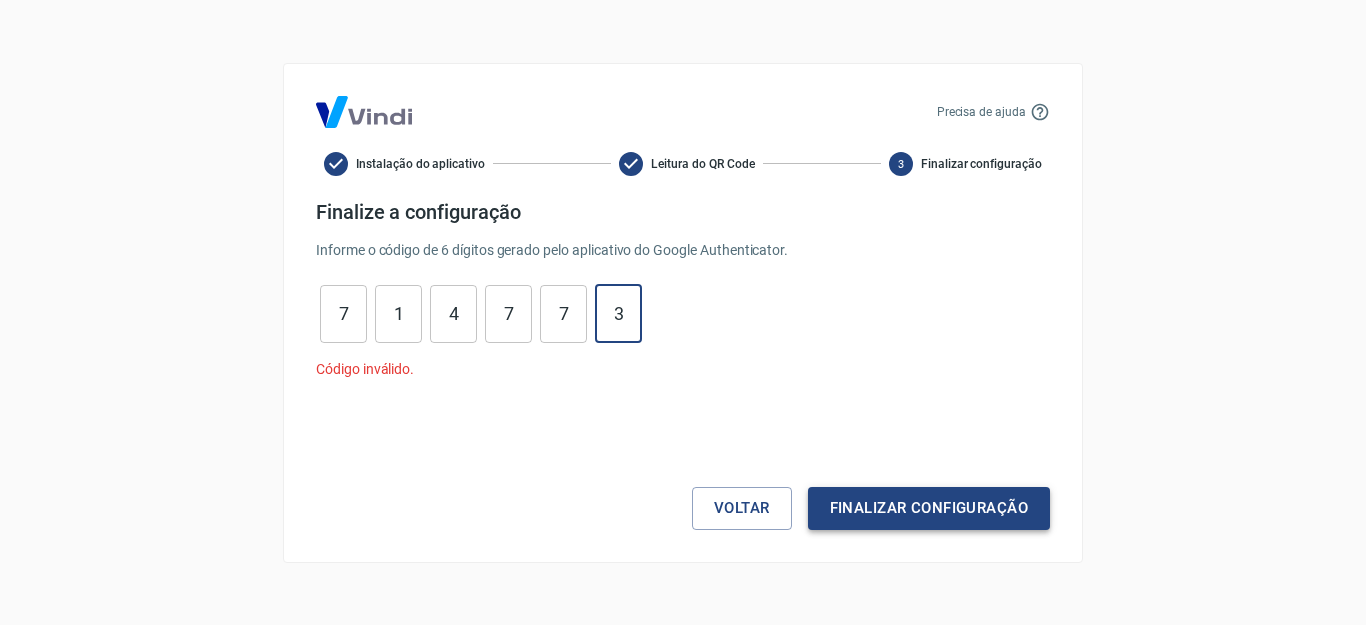 type on "3" 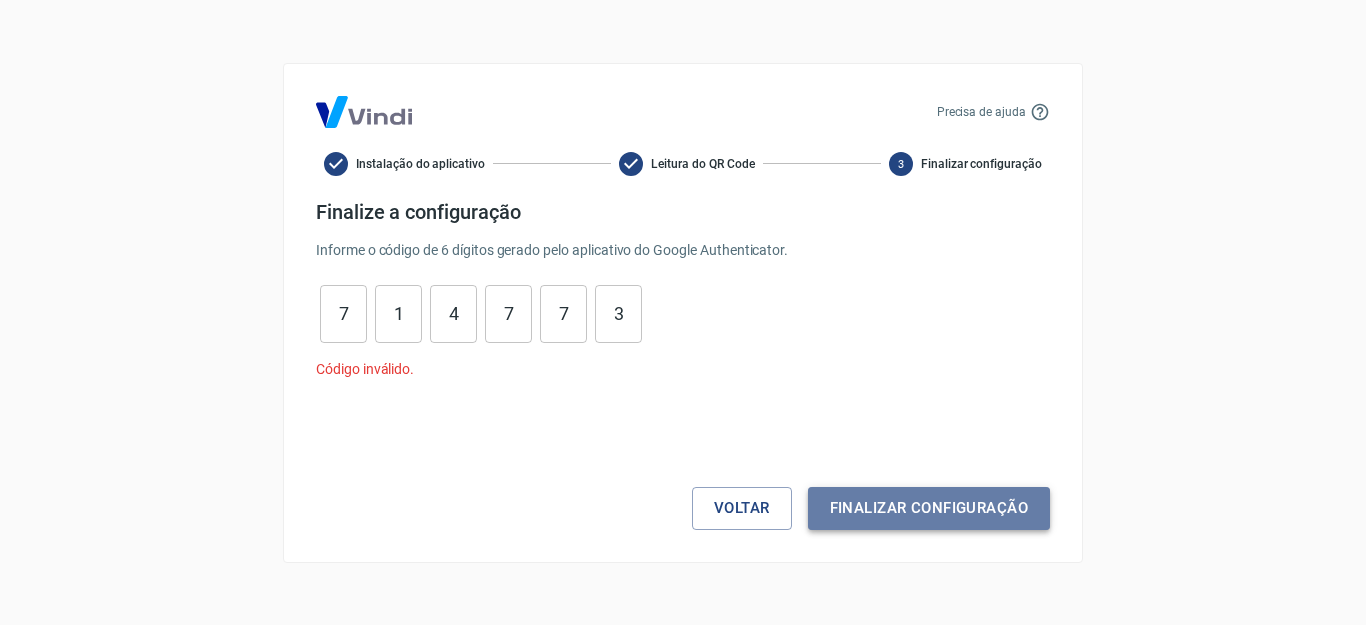 click on "Finalizar configuração" at bounding box center (929, 508) 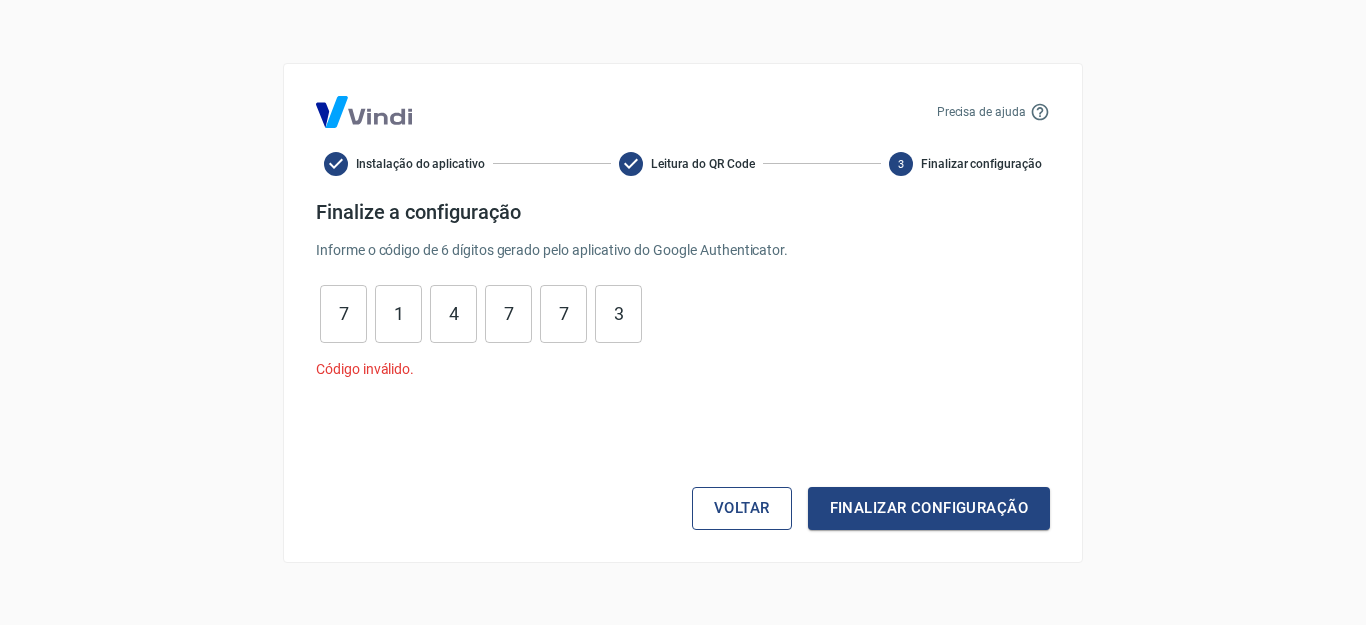 drag, startPoint x: 738, startPoint y: 511, endPoint x: 728, endPoint y: 506, distance: 11.18034 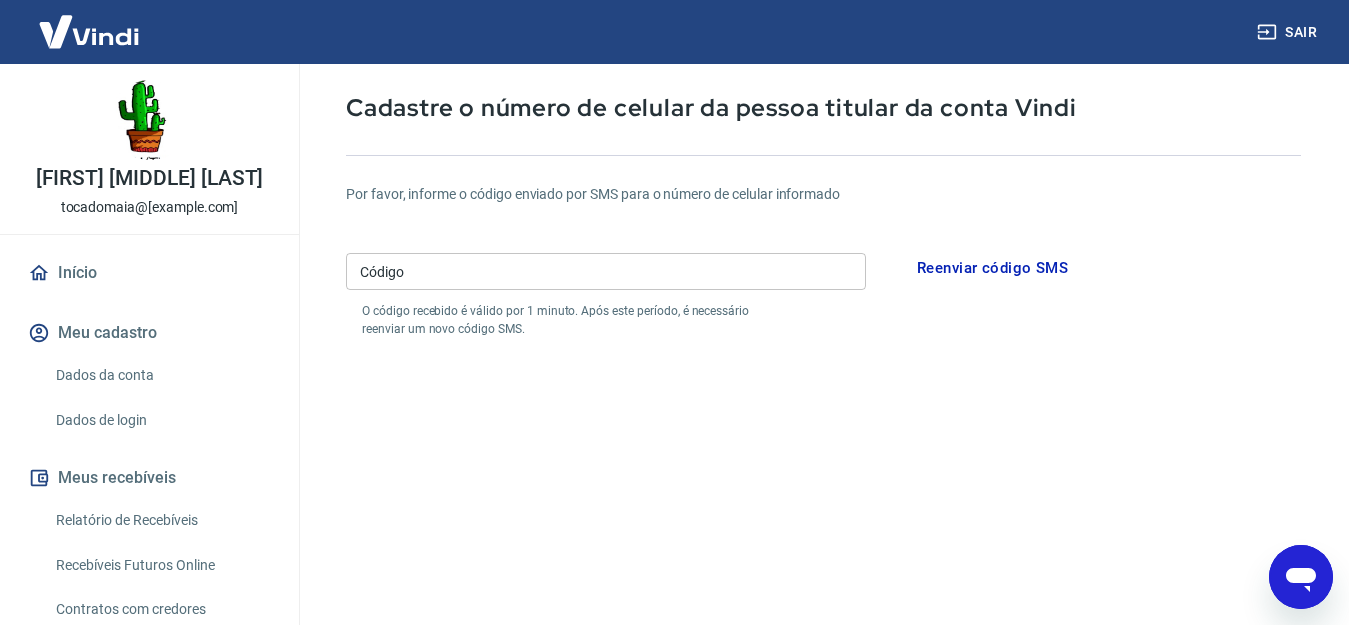 scroll, scrollTop: 0, scrollLeft: 0, axis: both 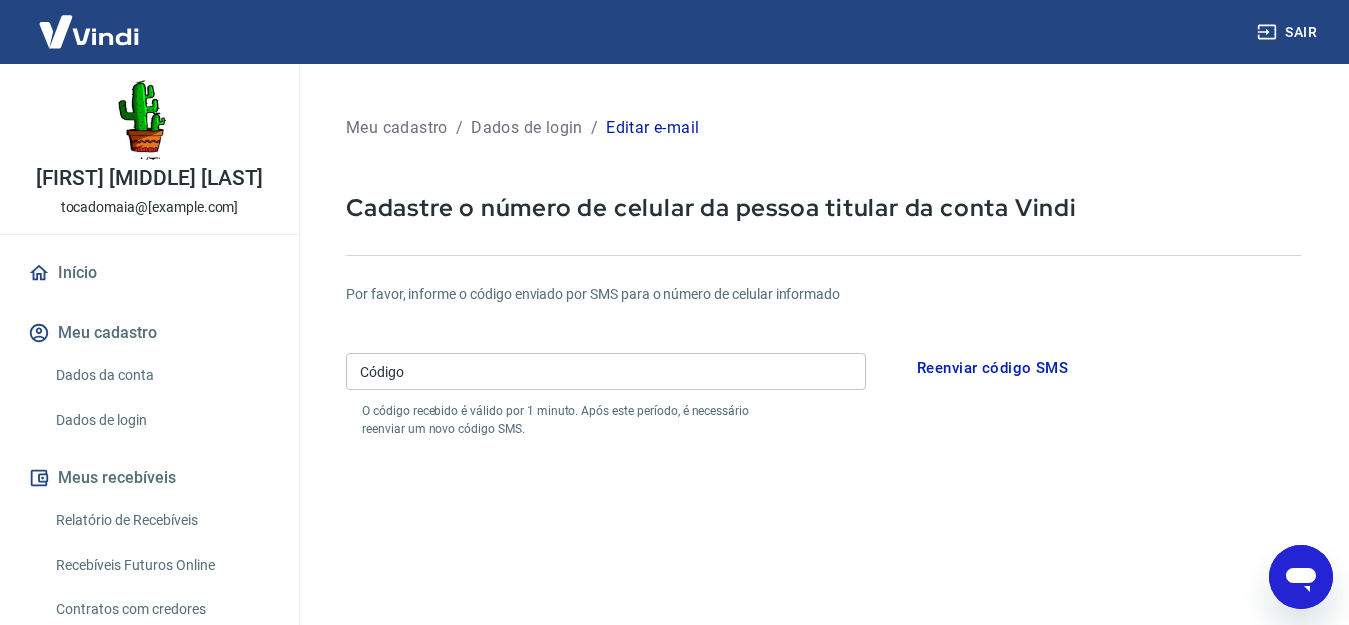 click on "Reenviar código SMS" at bounding box center [992, 368] 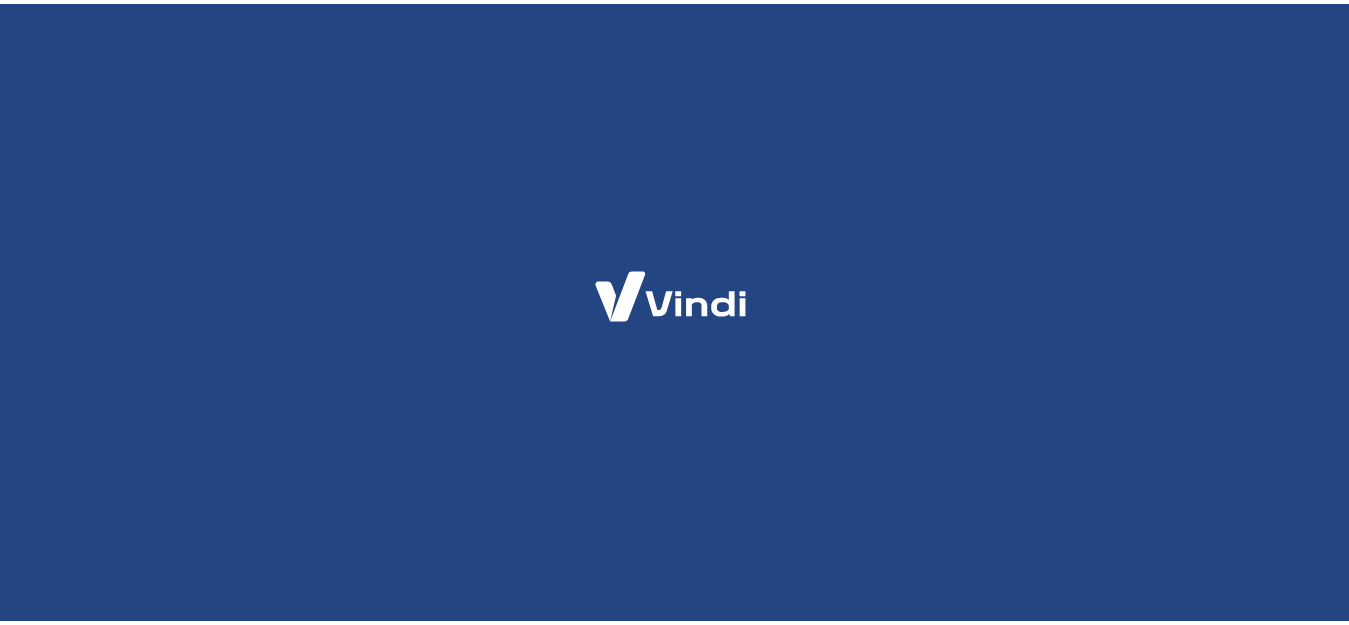 scroll, scrollTop: 0, scrollLeft: 0, axis: both 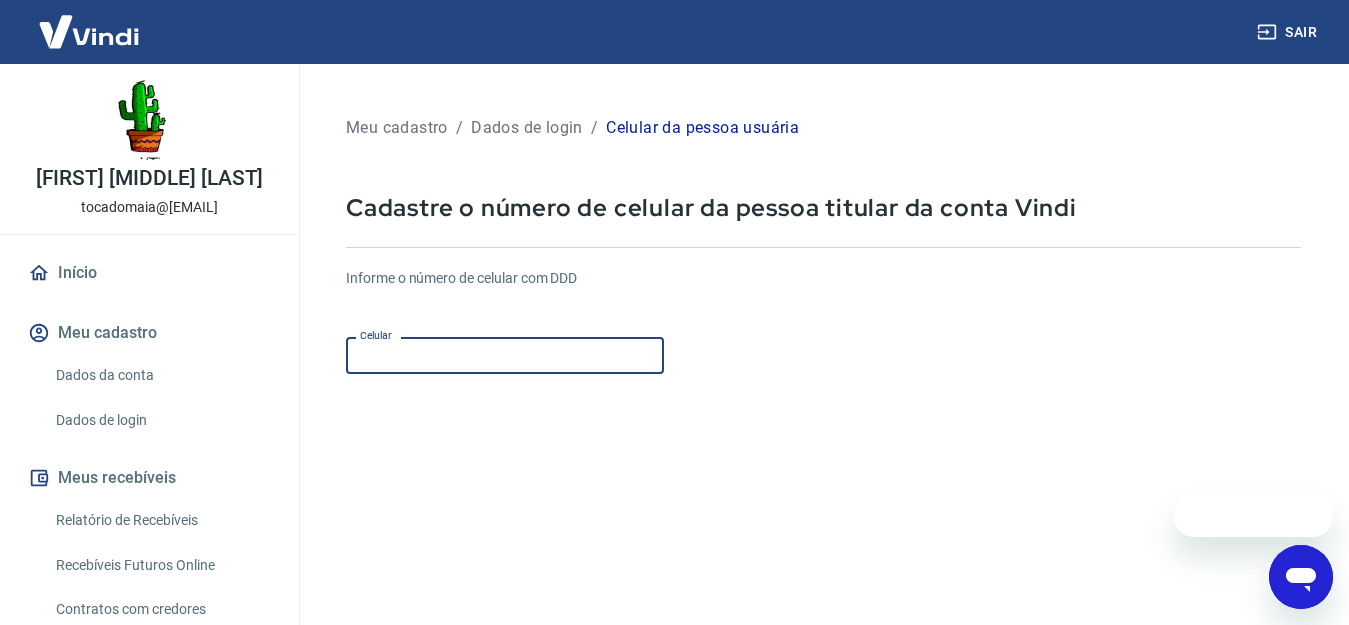 click on "Celular" at bounding box center [505, 355] 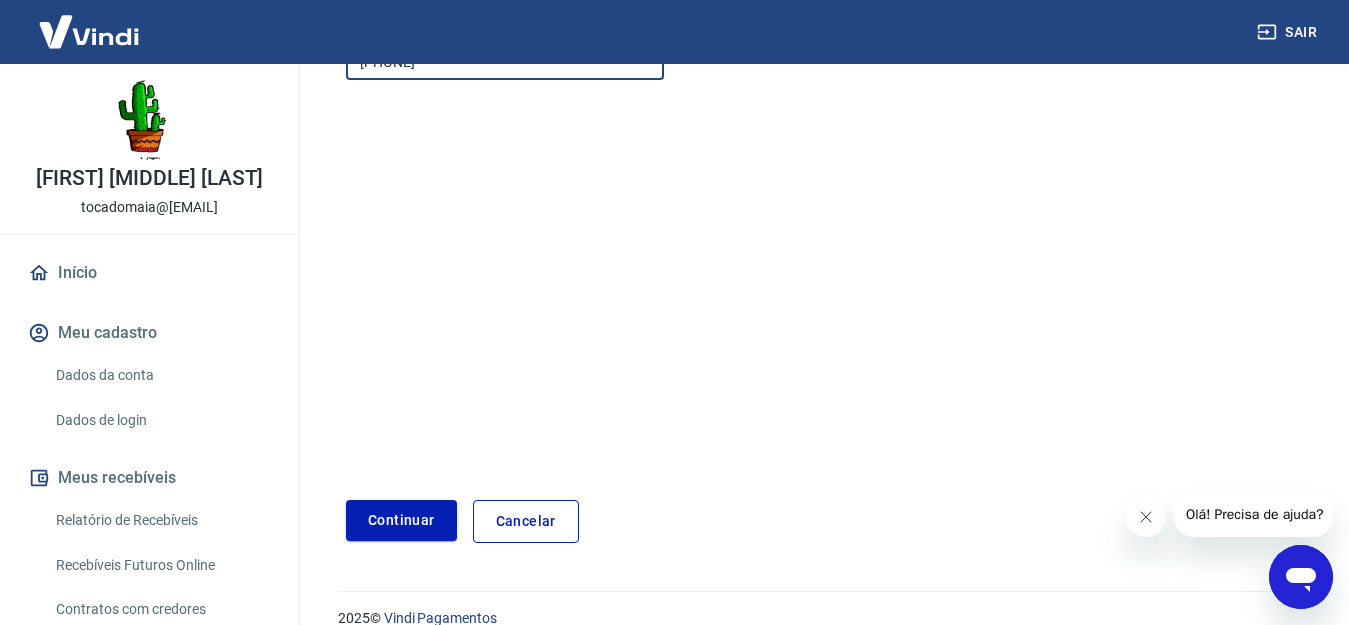scroll, scrollTop: 322, scrollLeft: 0, axis: vertical 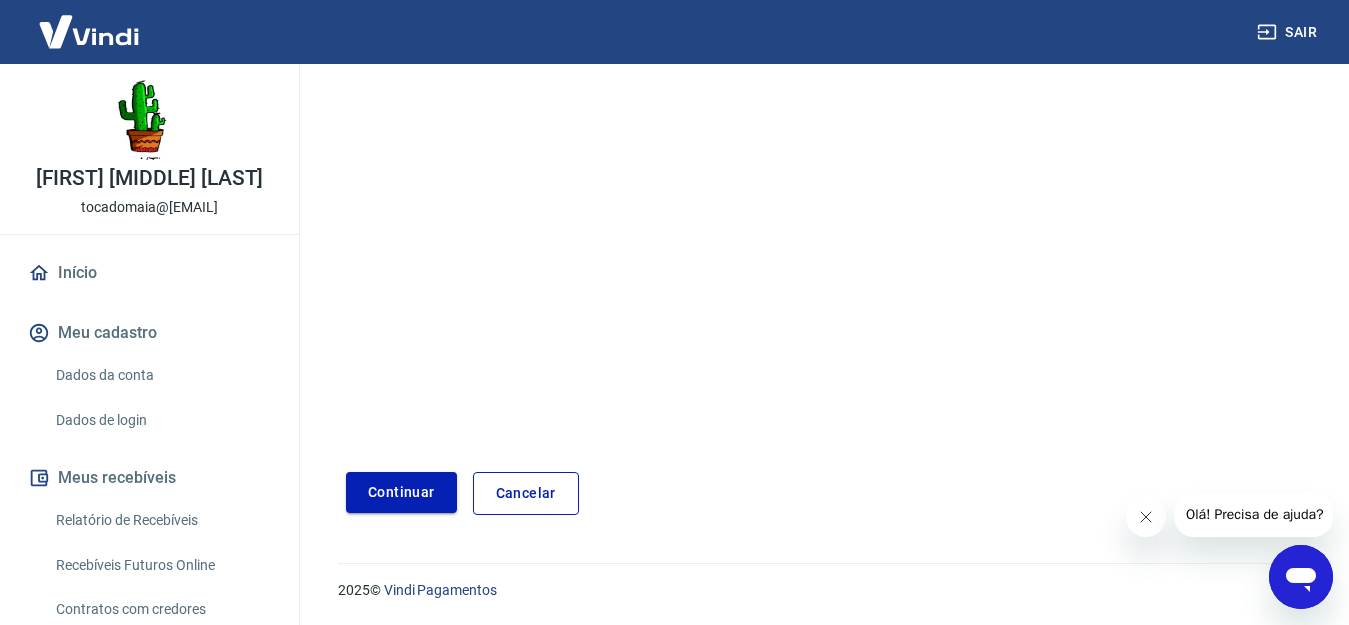 type on "(41) 99780-0035" 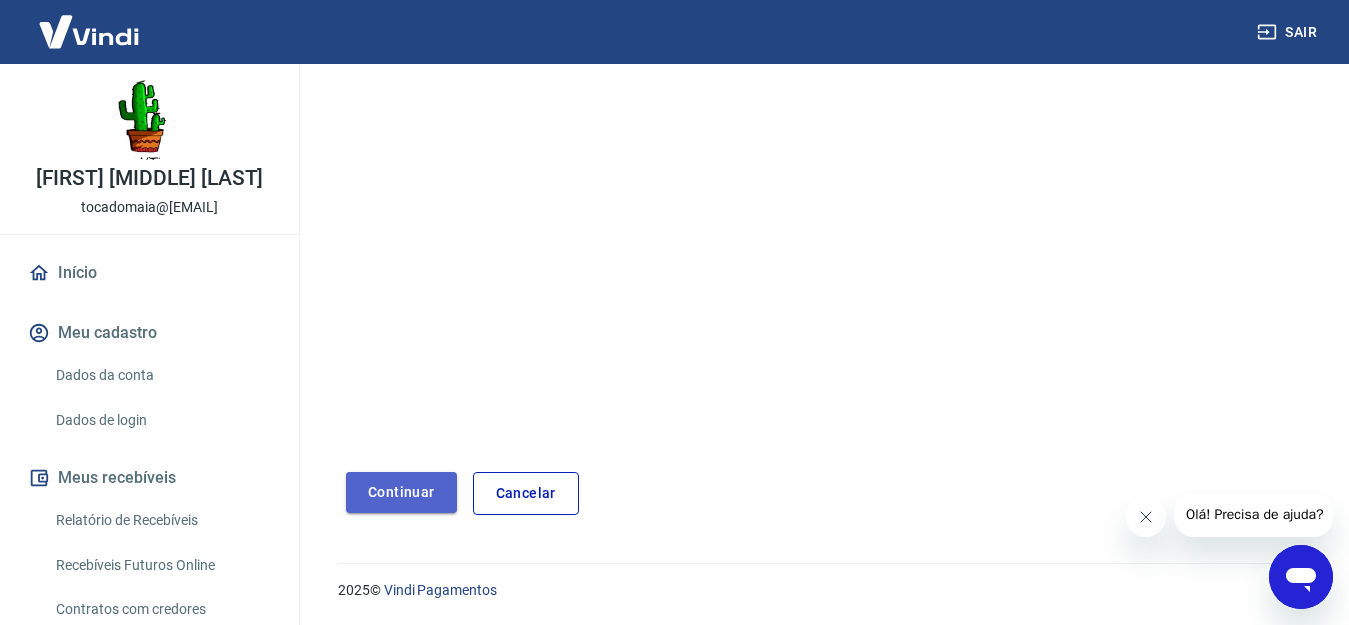 click on "Continuar" at bounding box center (401, 492) 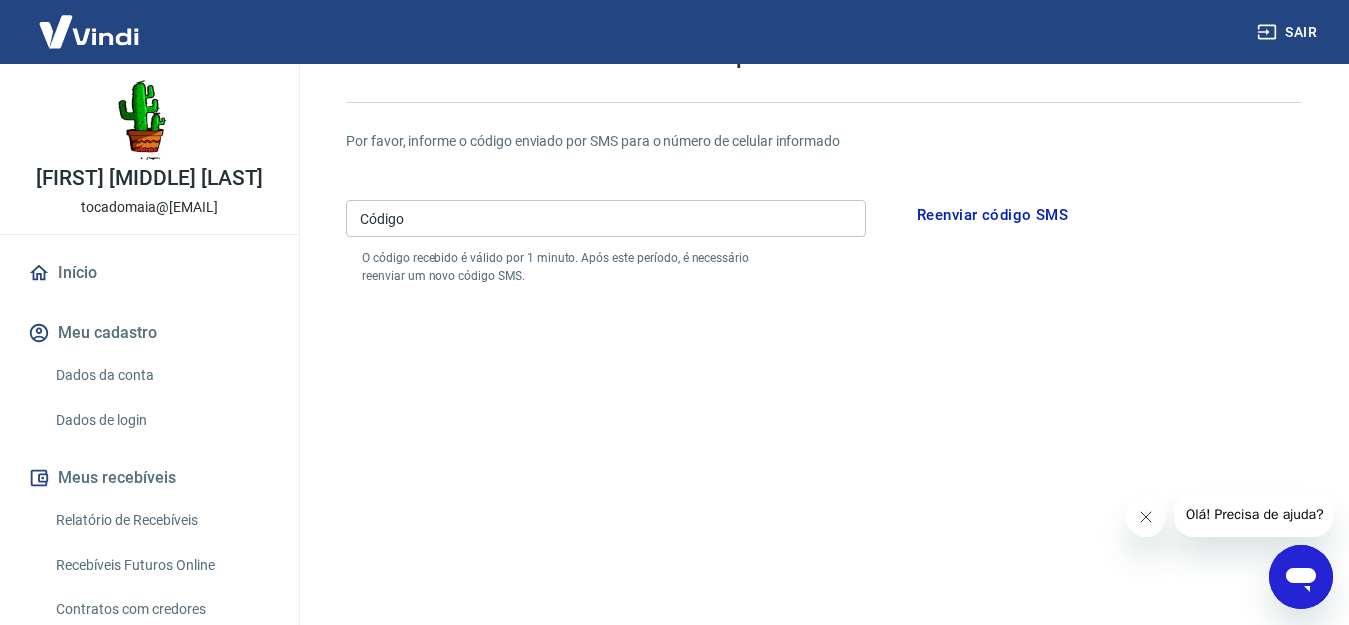 scroll, scrollTop: 22, scrollLeft: 0, axis: vertical 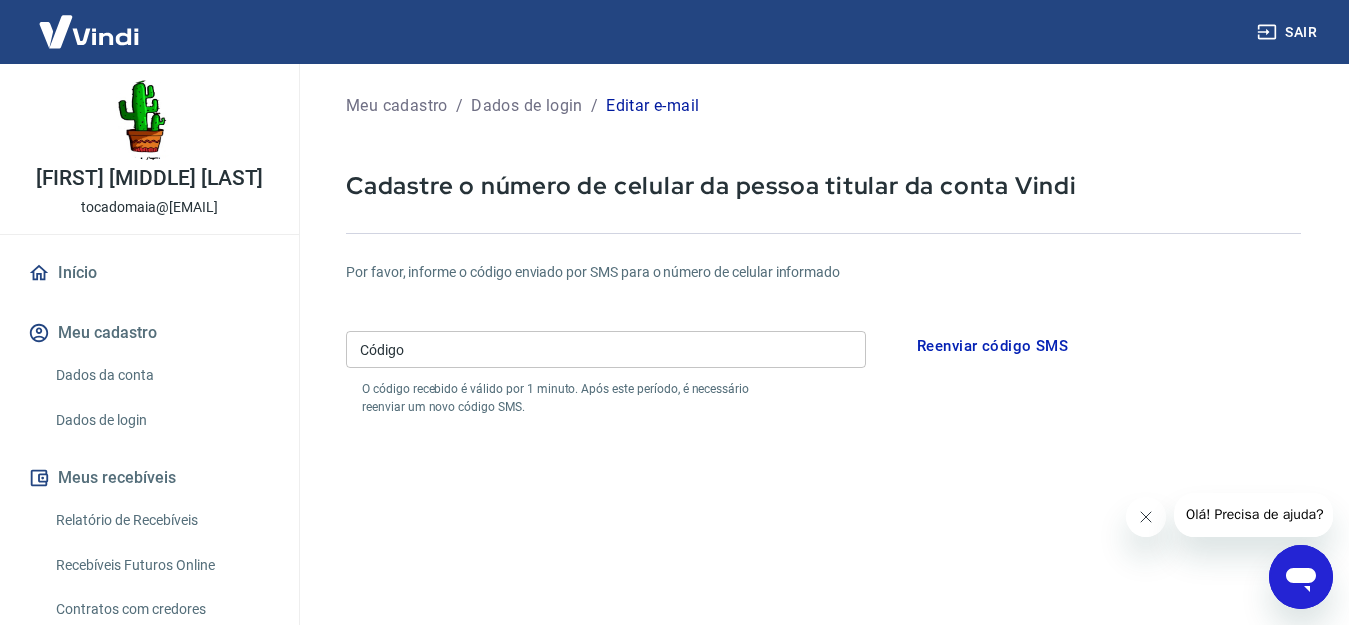 click on "Código" at bounding box center (606, 349) 